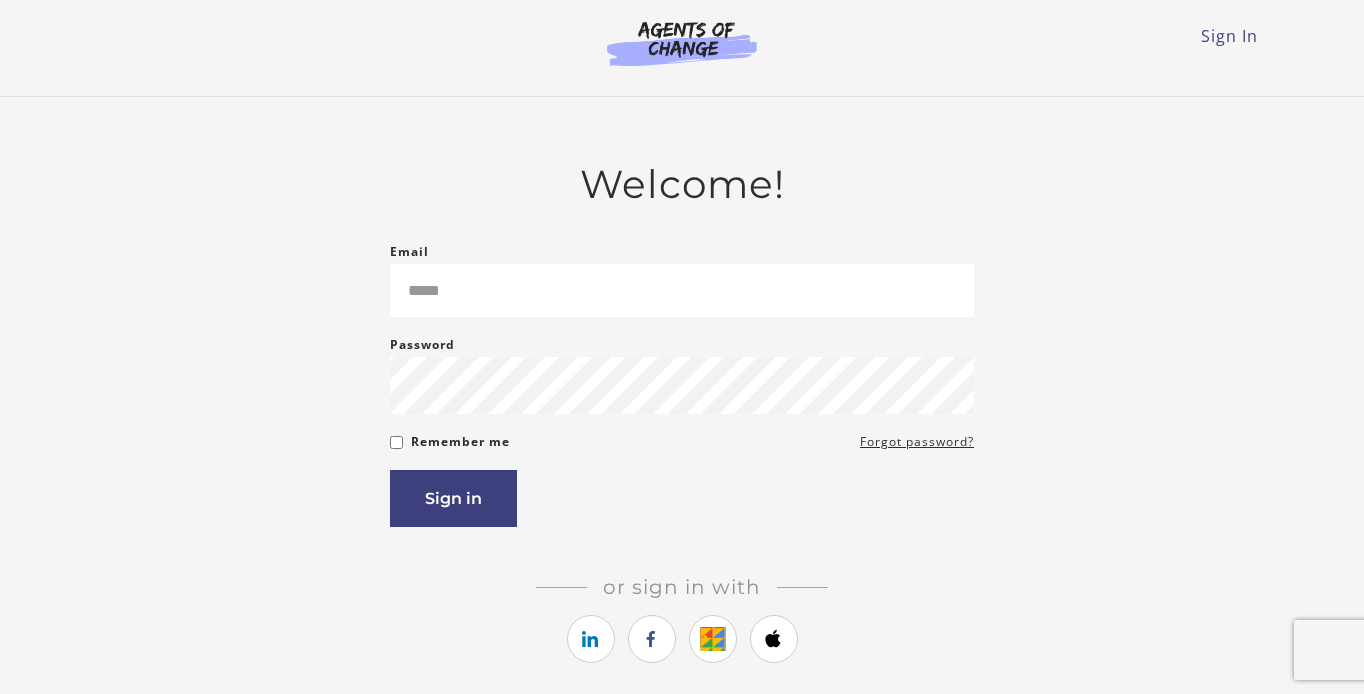 scroll, scrollTop: 0, scrollLeft: 0, axis: both 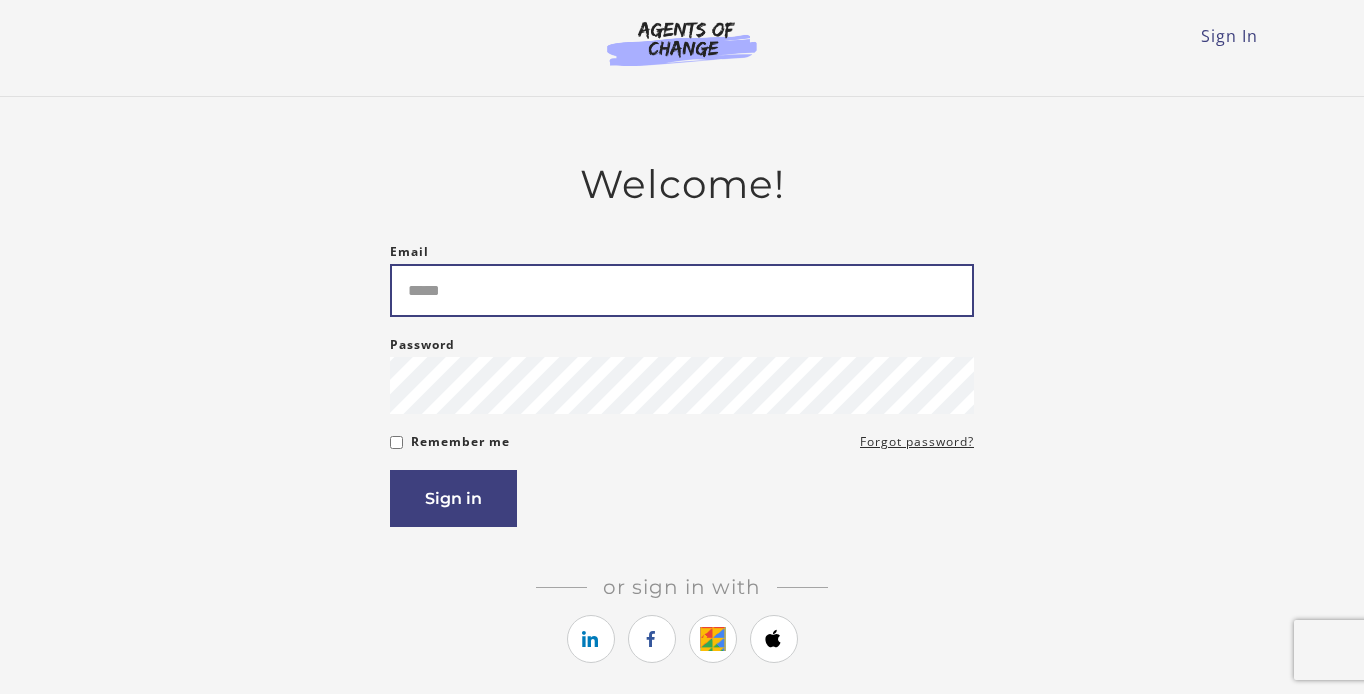 click on "Email" at bounding box center [682, 290] 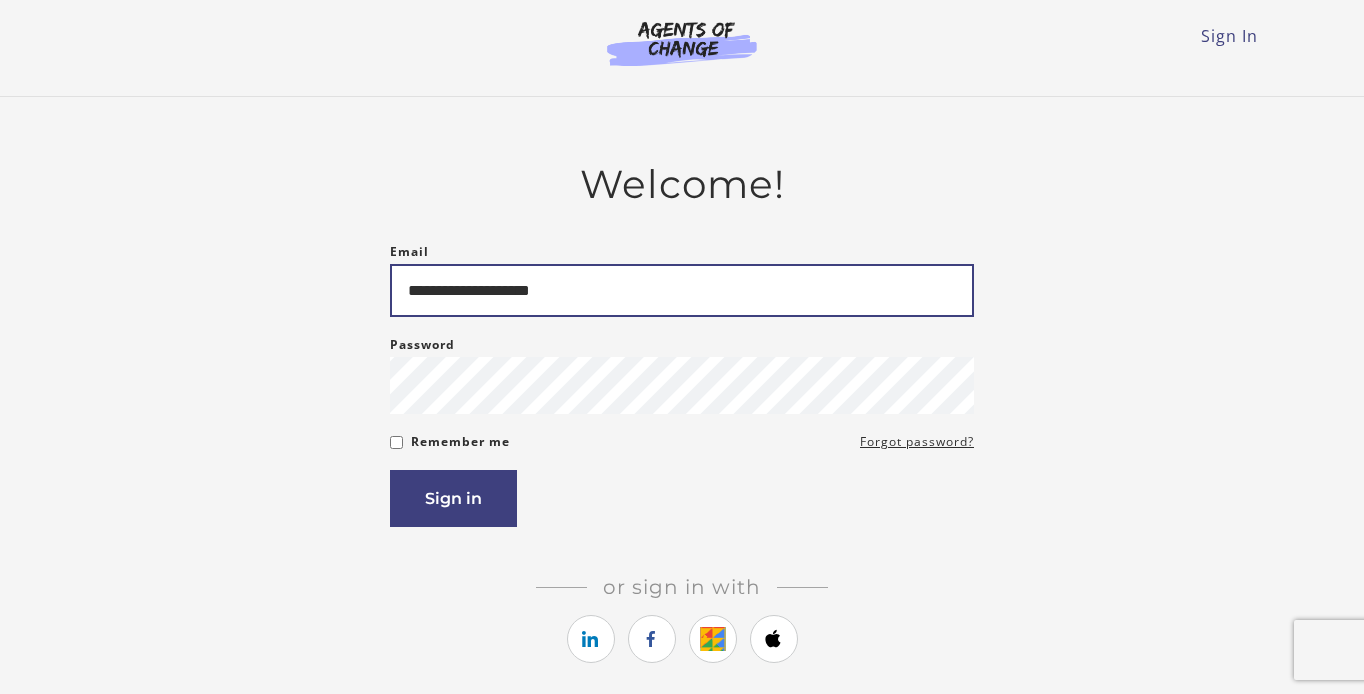 type on "**********" 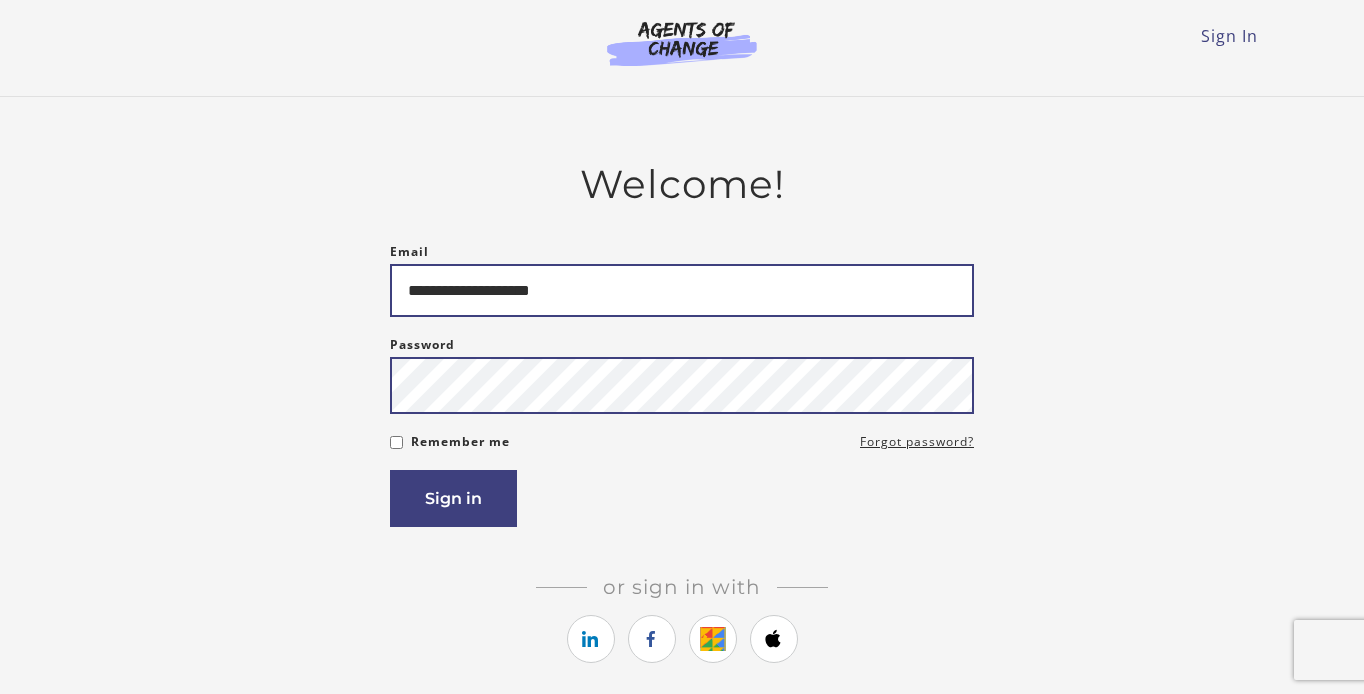 click on "Sign in" at bounding box center (453, 498) 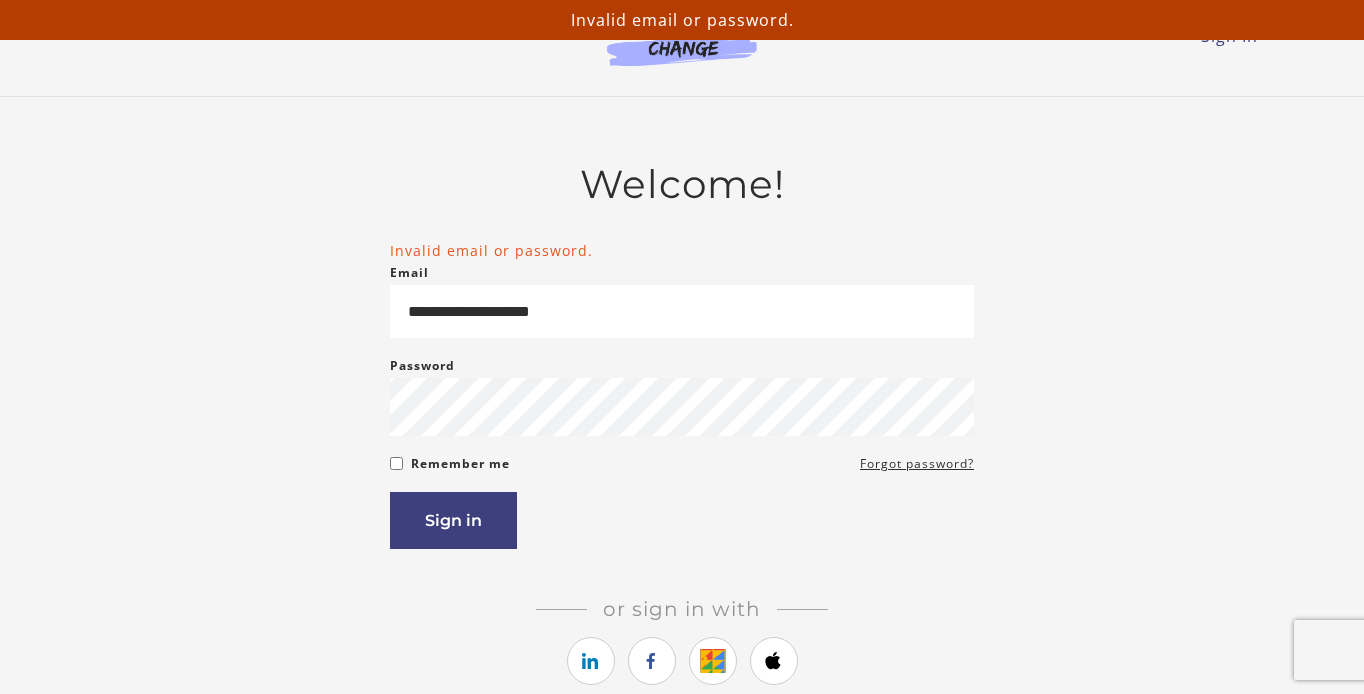scroll, scrollTop: 0, scrollLeft: 0, axis: both 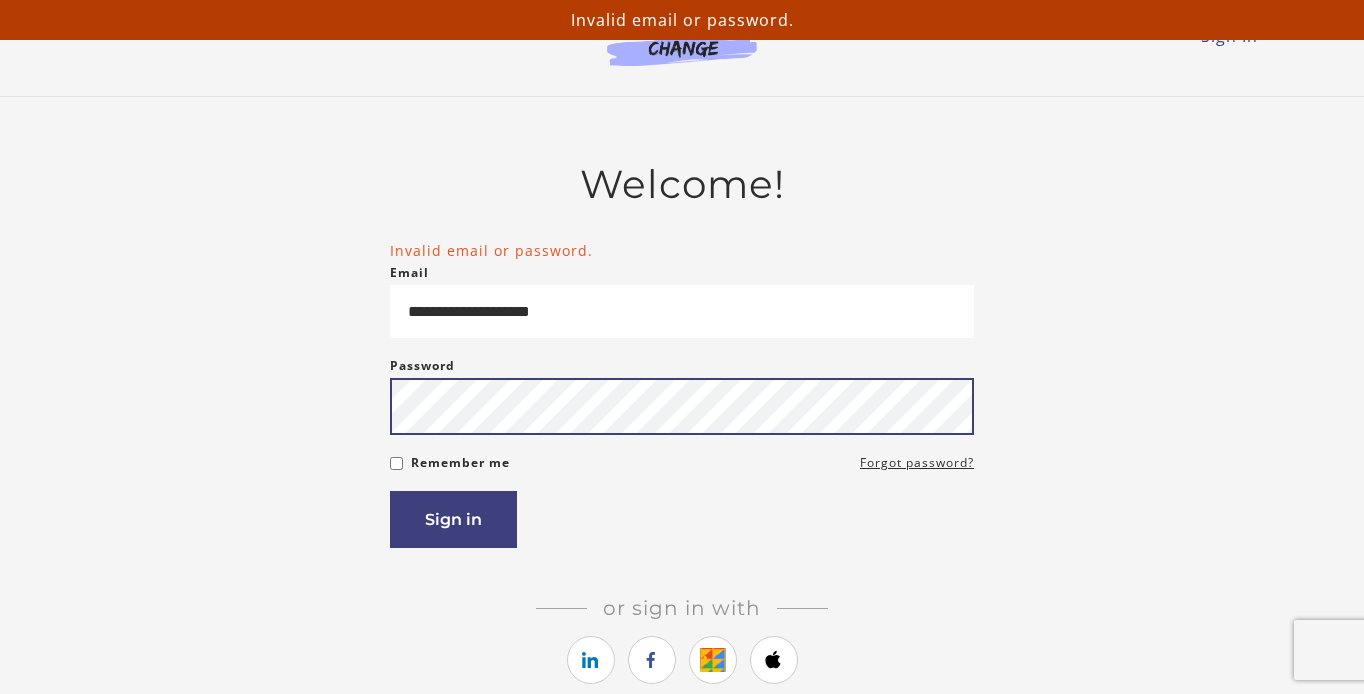 click on "Sign in" at bounding box center (453, 519) 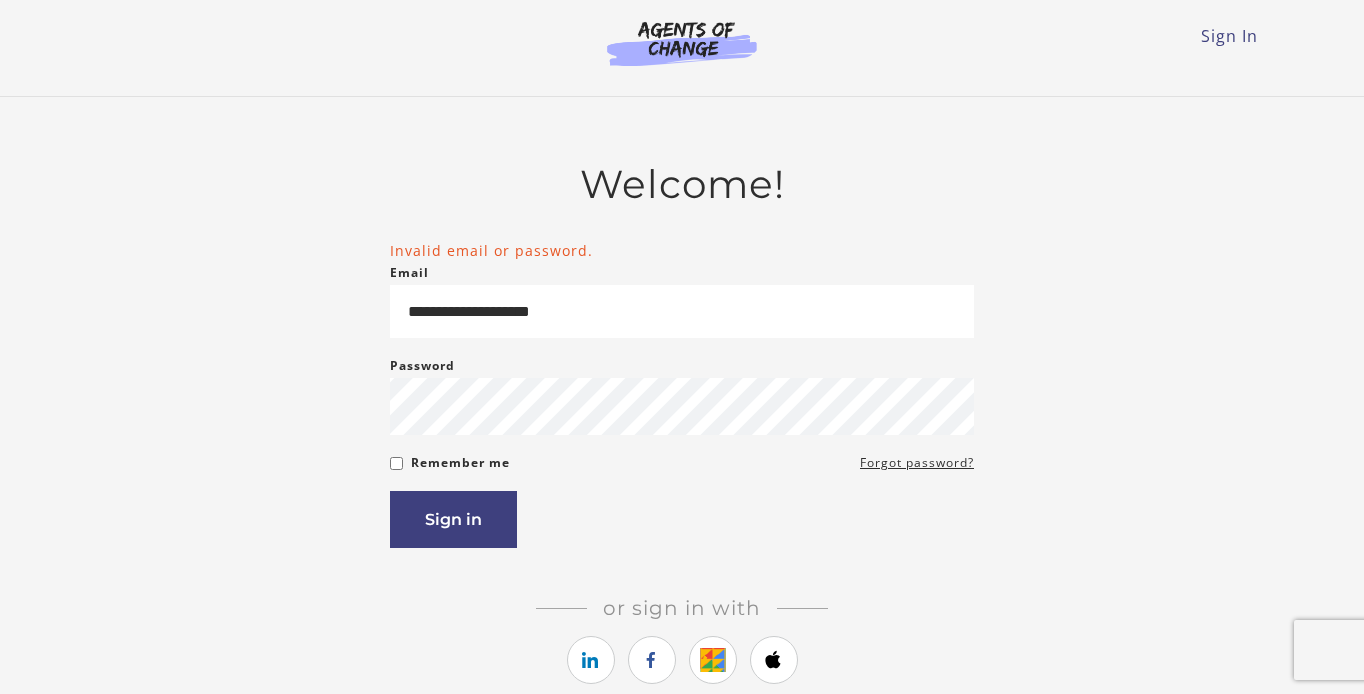 scroll, scrollTop: 0, scrollLeft: 0, axis: both 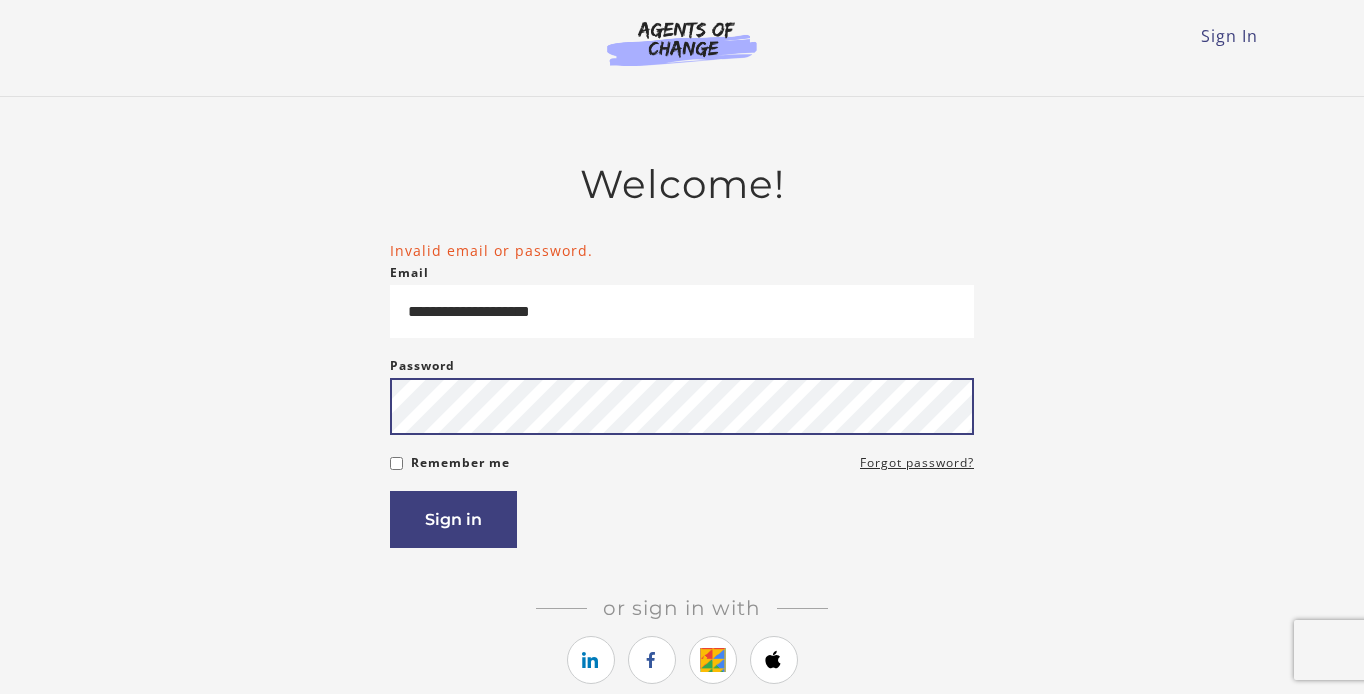 click on "Sign in" at bounding box center [453, 519] 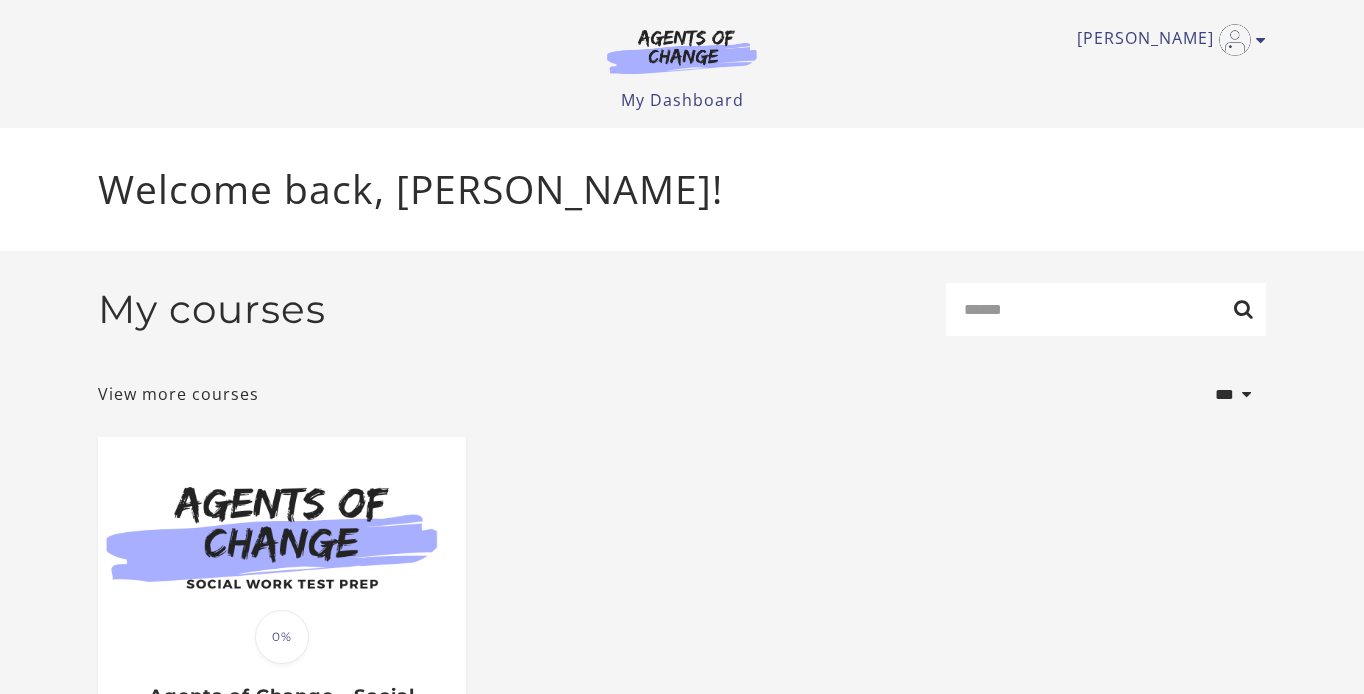 scroll, scrollTop: 0, scrollLeft: 0, axis: both 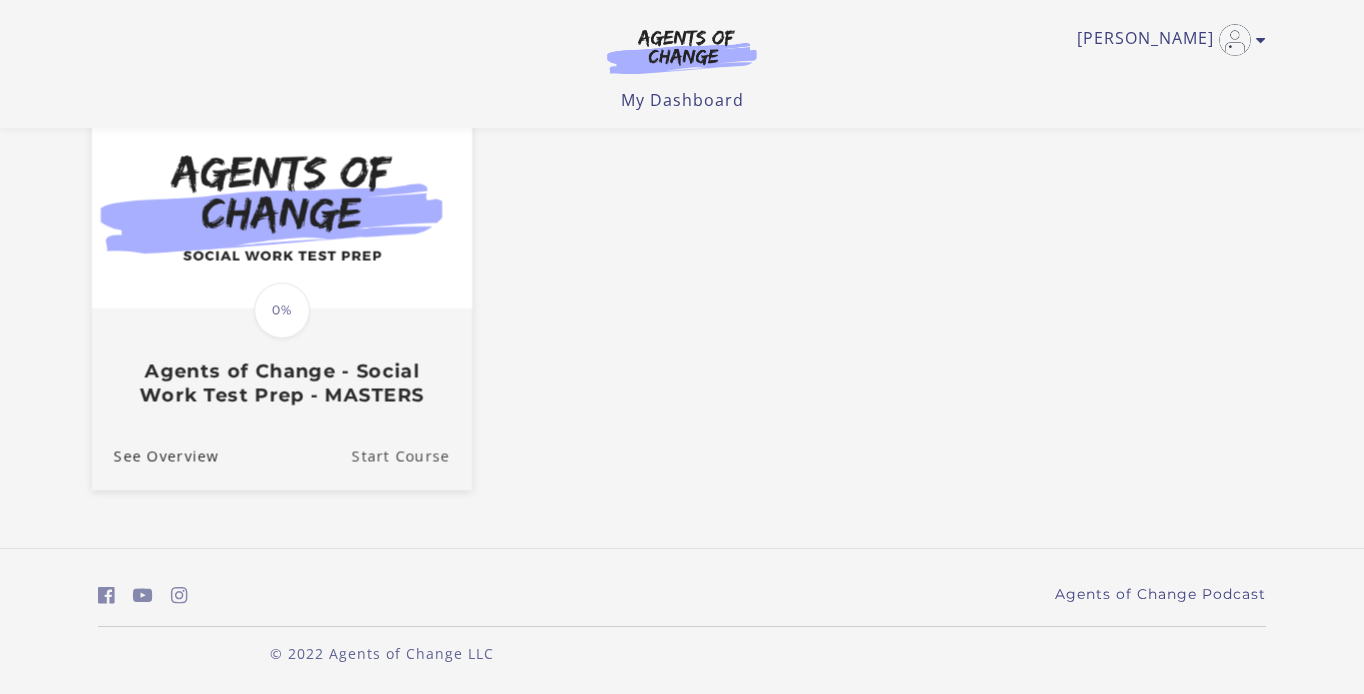 click on "Start Course" at bounding box center [412, 456] 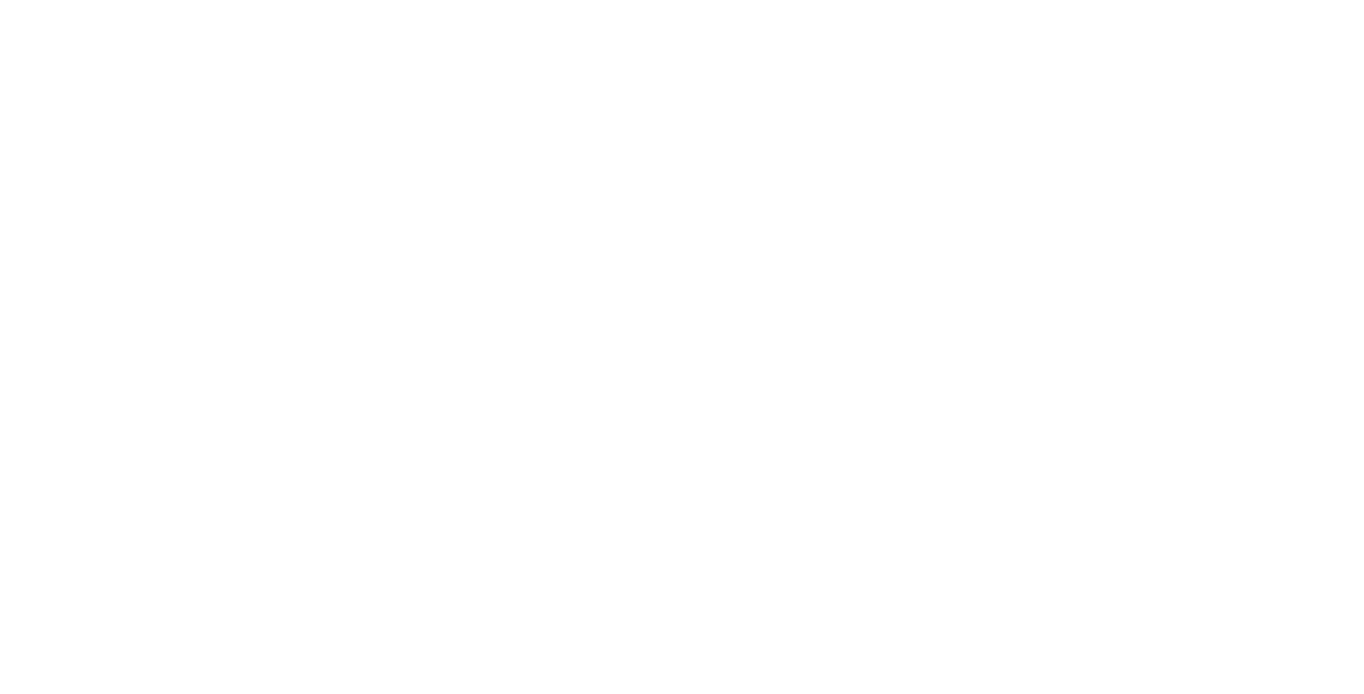 scroll, scrollTop: 0, scrollLeft: 0, axis: both 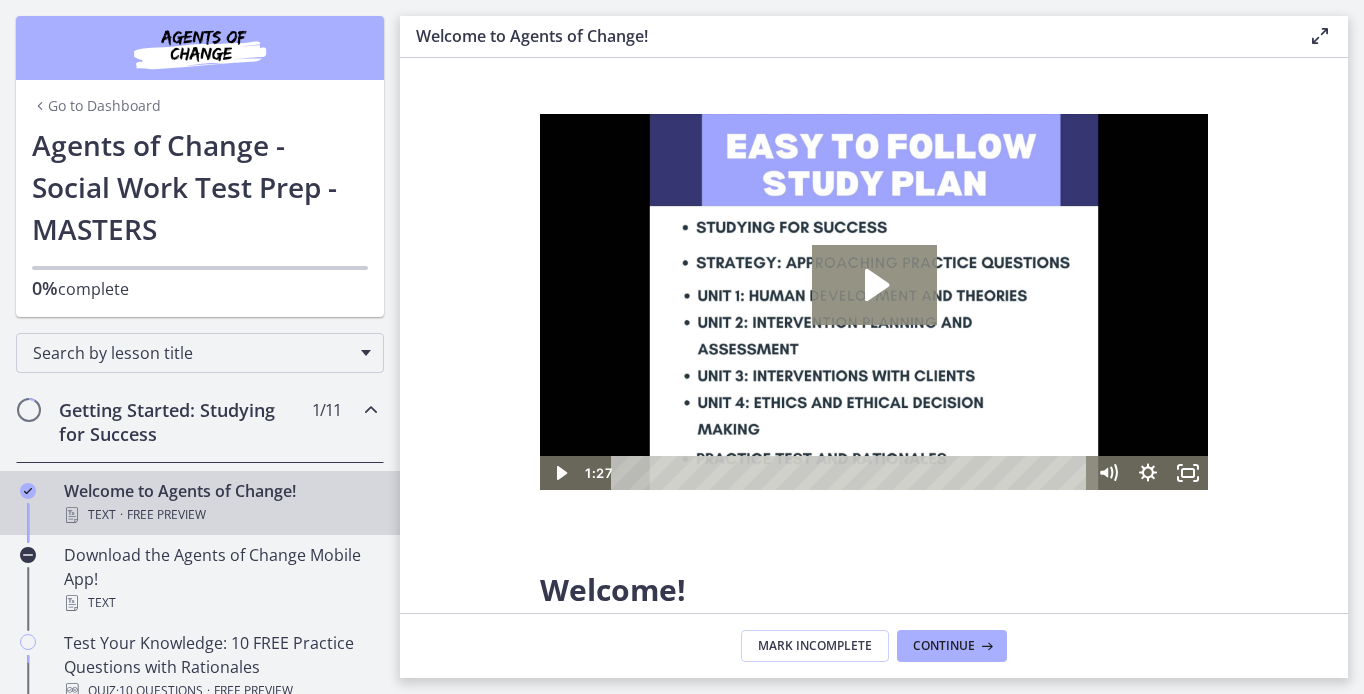 click 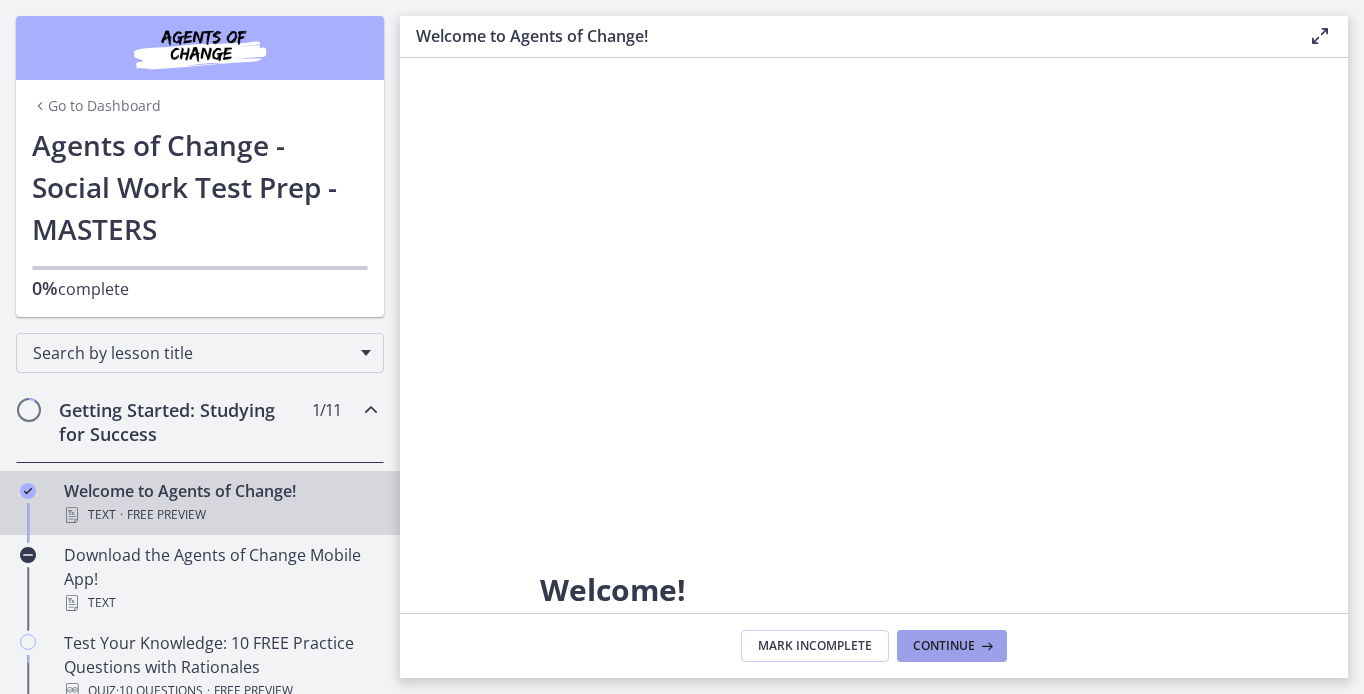 click on "Continue" at bounding box center (952, 646) 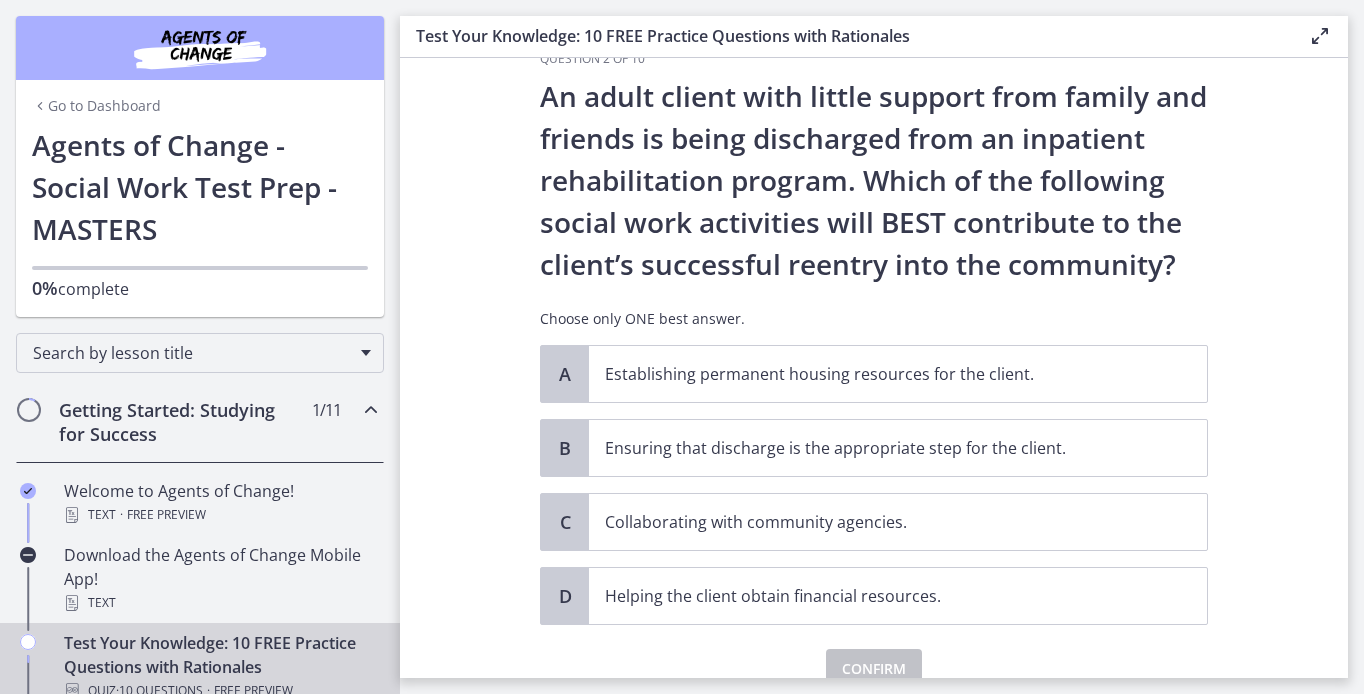 scroll, scrollTop: 46, scrollLeft: 0, axis: vertical 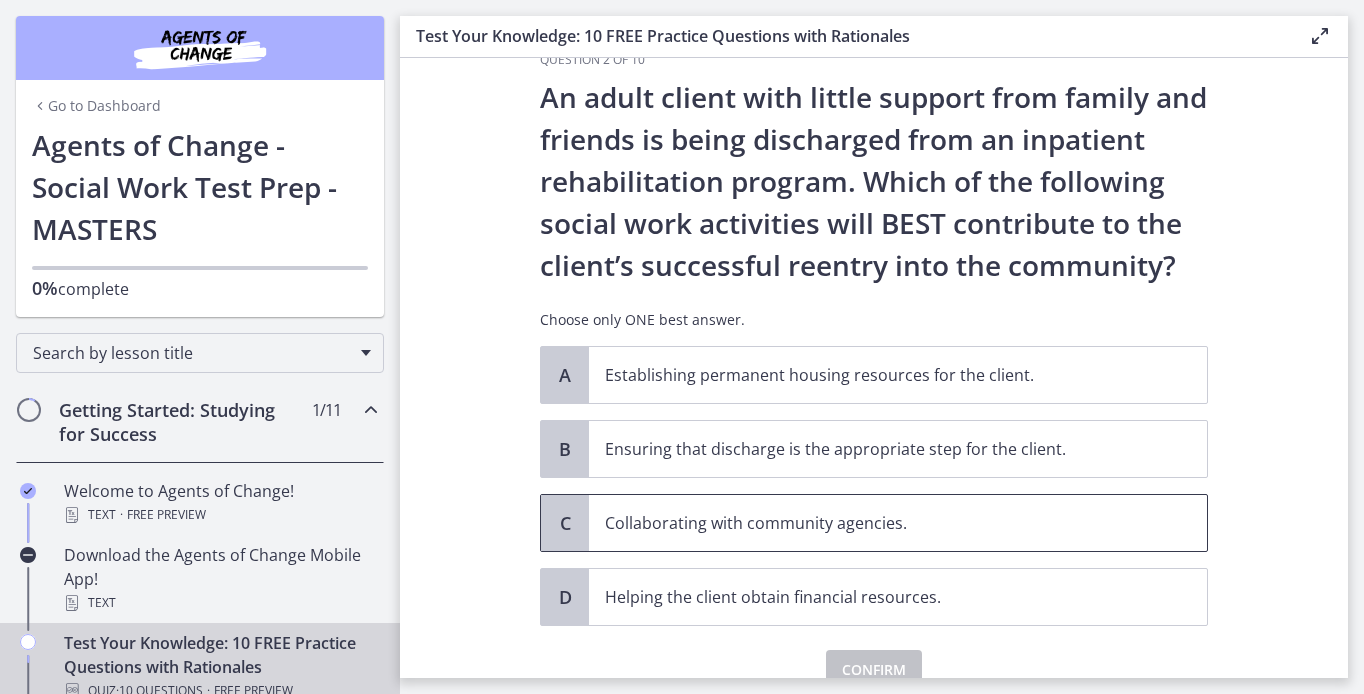 click on "Collaborating with community agencies." at bounding box center [878, 523] 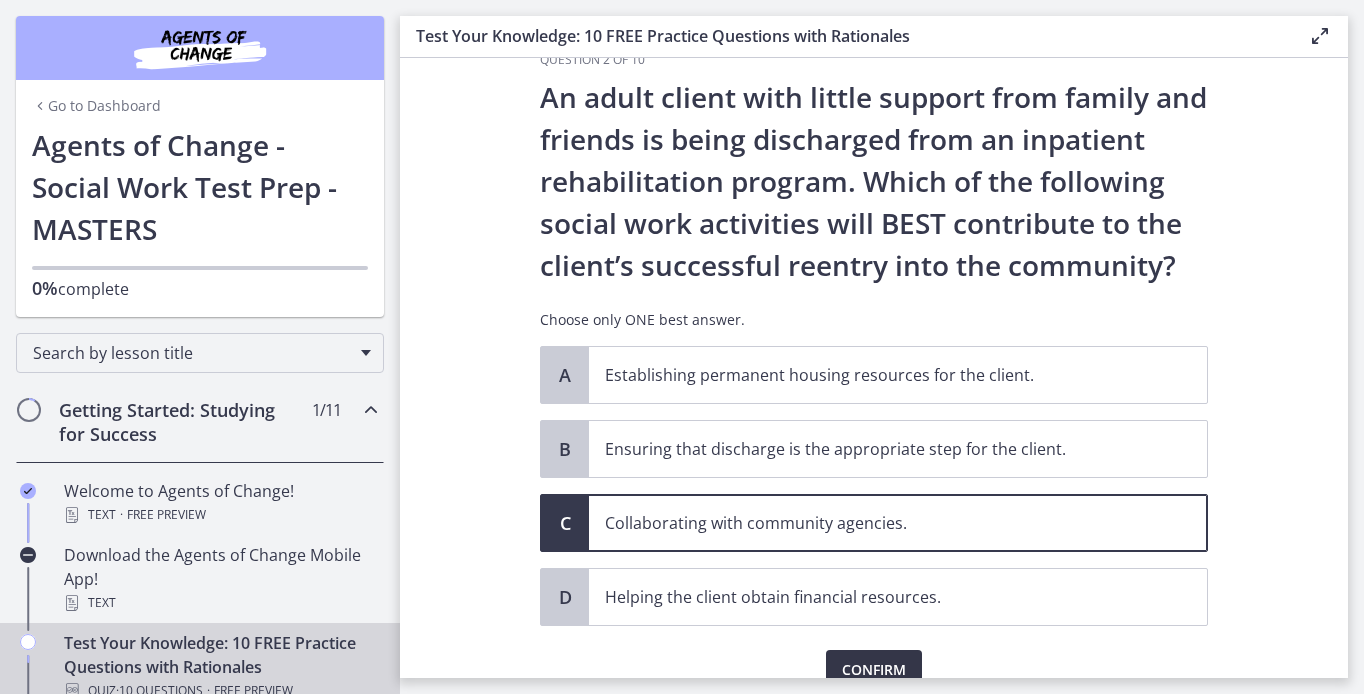 click on "Confirm" at bounding box center [874, 670] 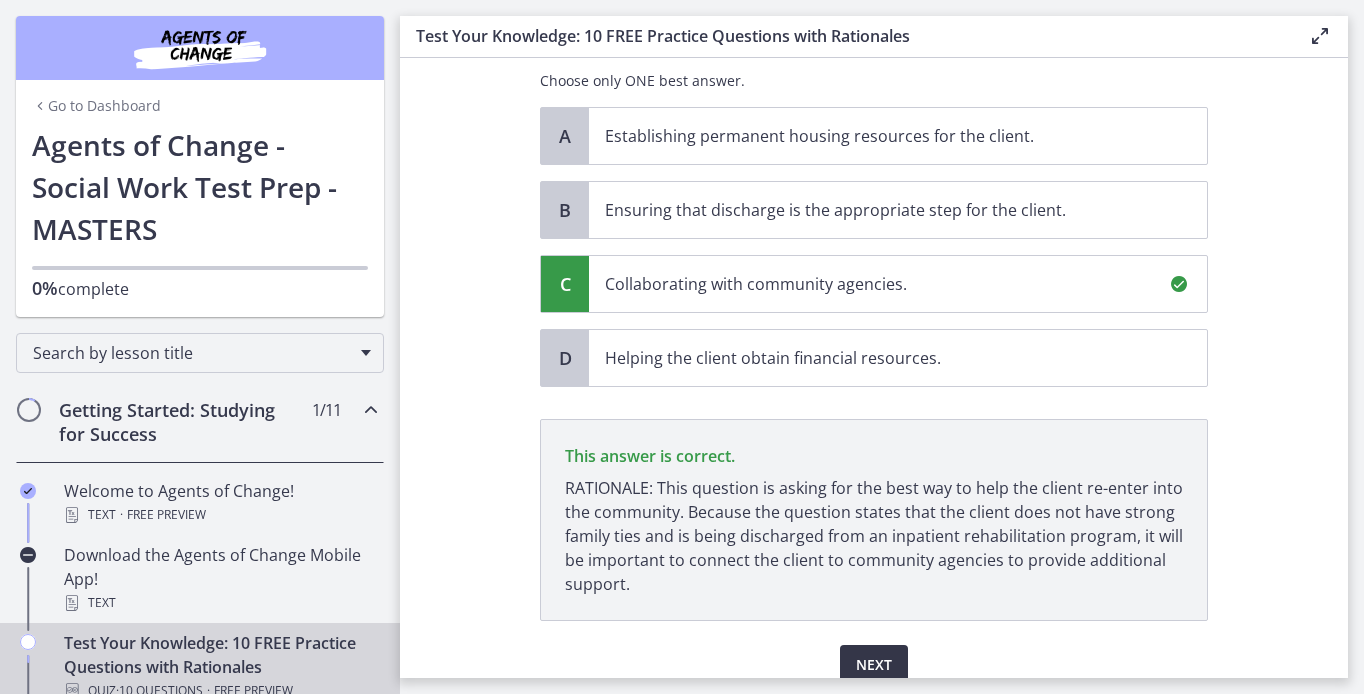 scroll, scrollTop: 372, scrollLeft: 0, axis: vertical 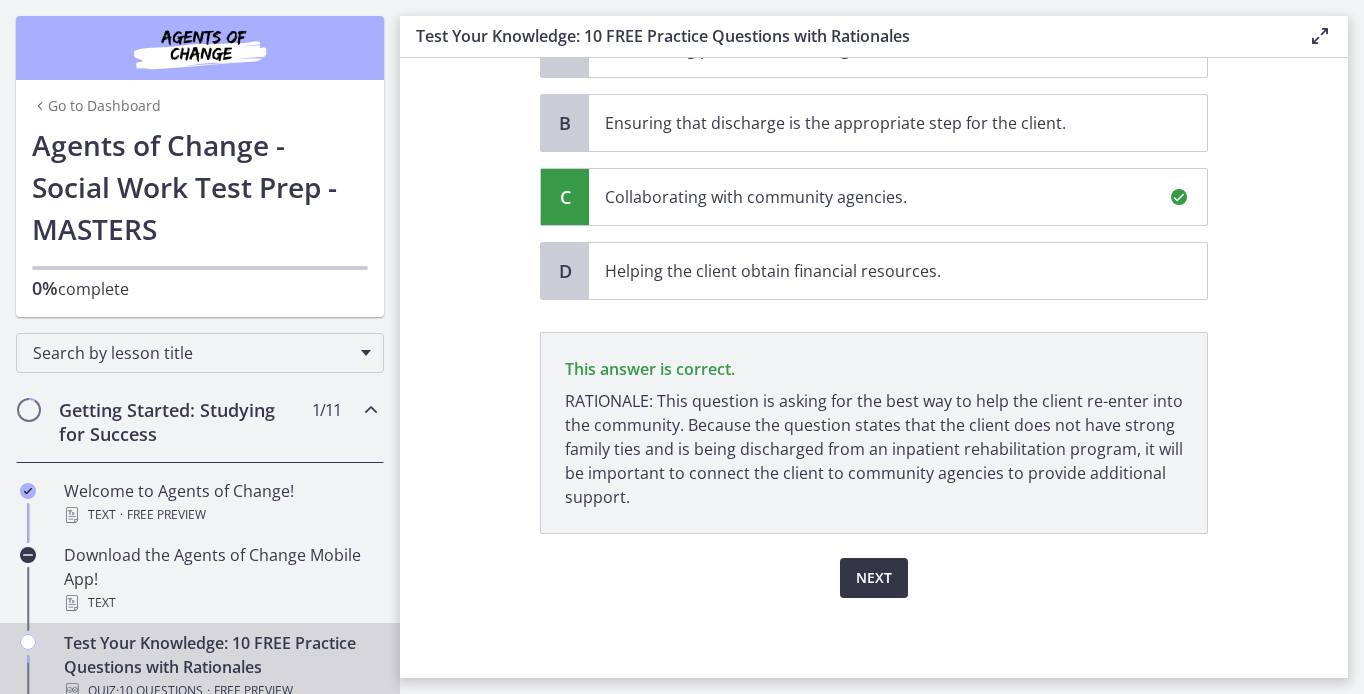 click on "Next" at bounding box center [874, 578] 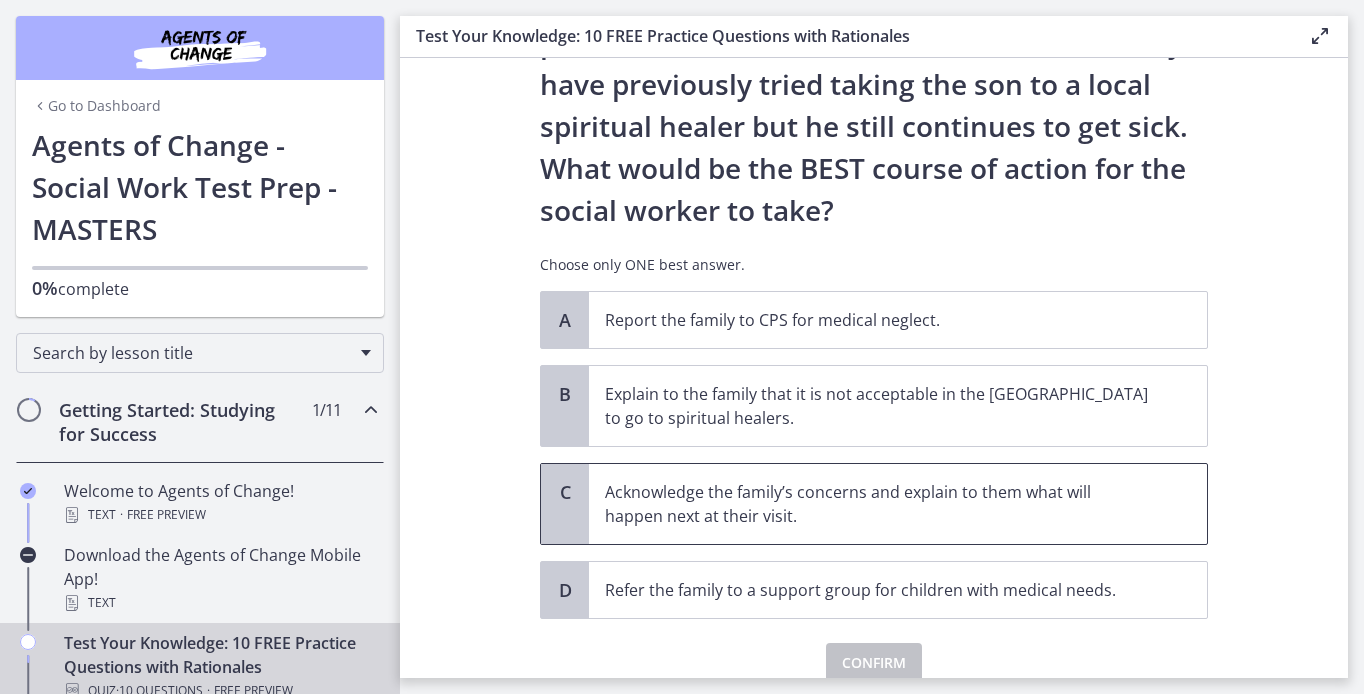 scroll, scrollTop: 345, scrollLeft: 0, axis: vertical 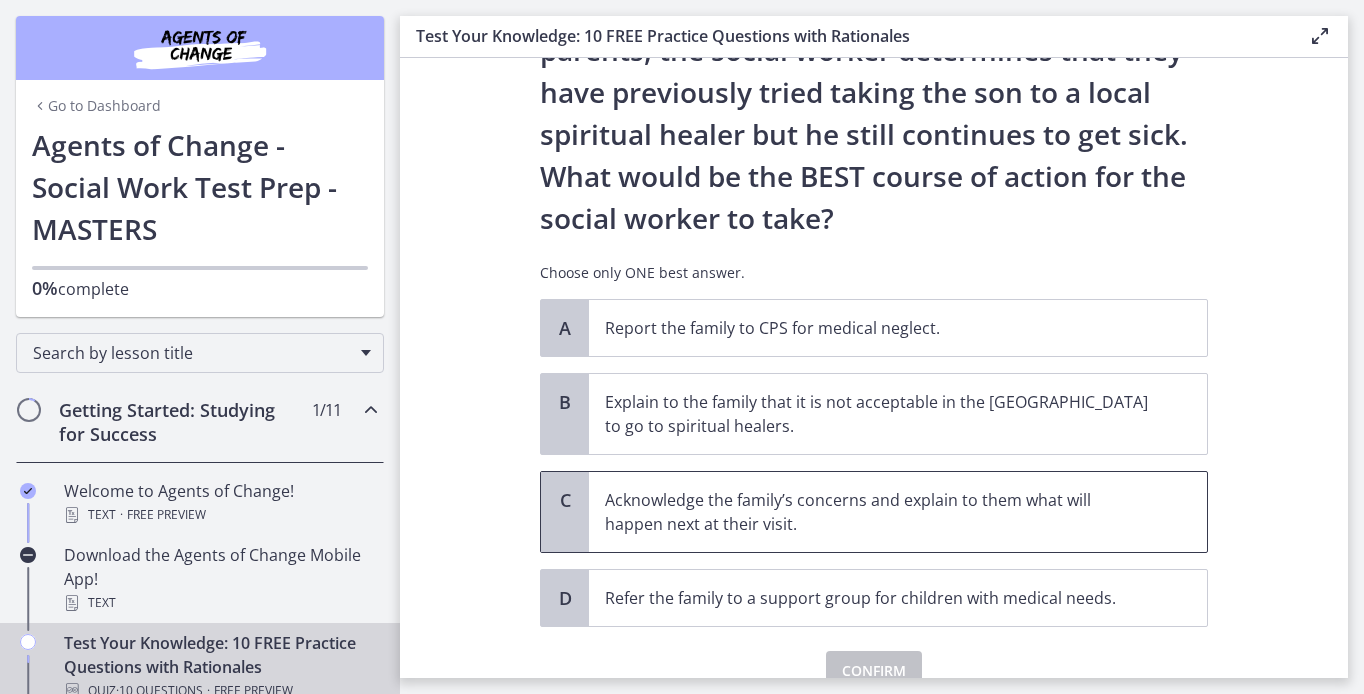 click on "Acknowledge the family’s concerns and explain to them what will happen next at their visit." at bounding box center (878, 512) 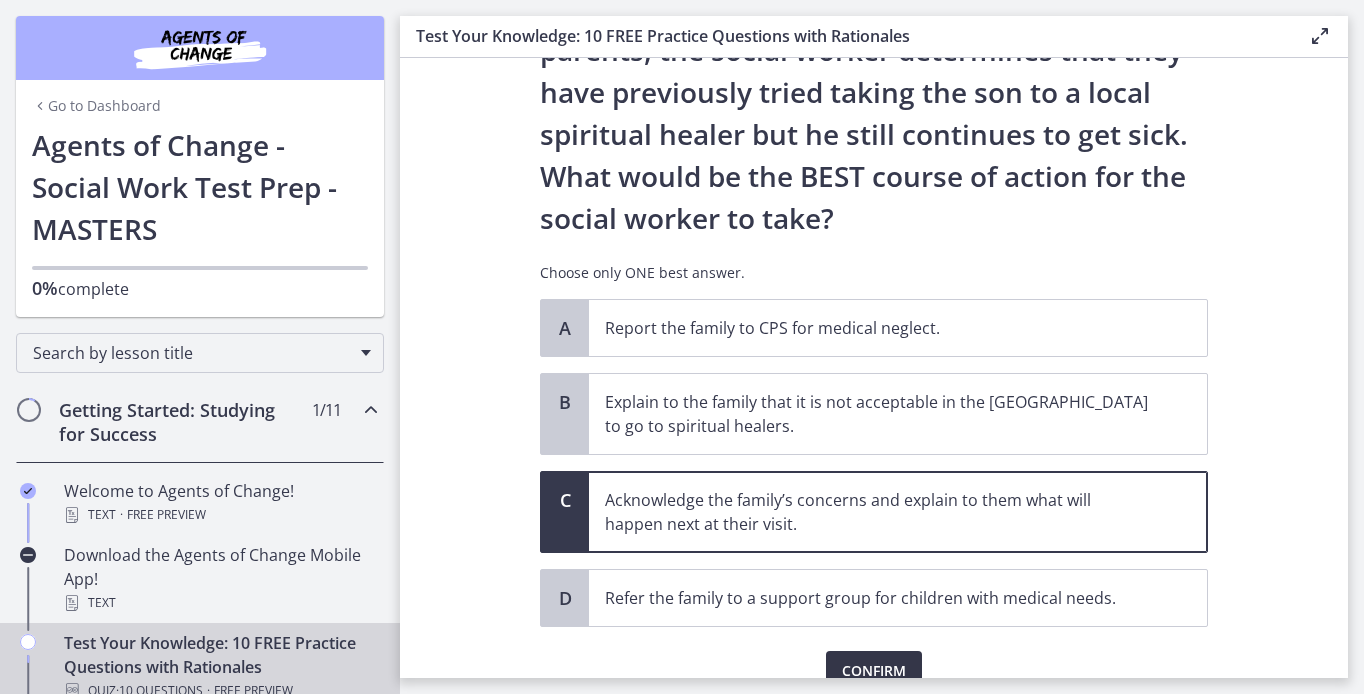 click on "Confirm" at bounding box center [874, 671] 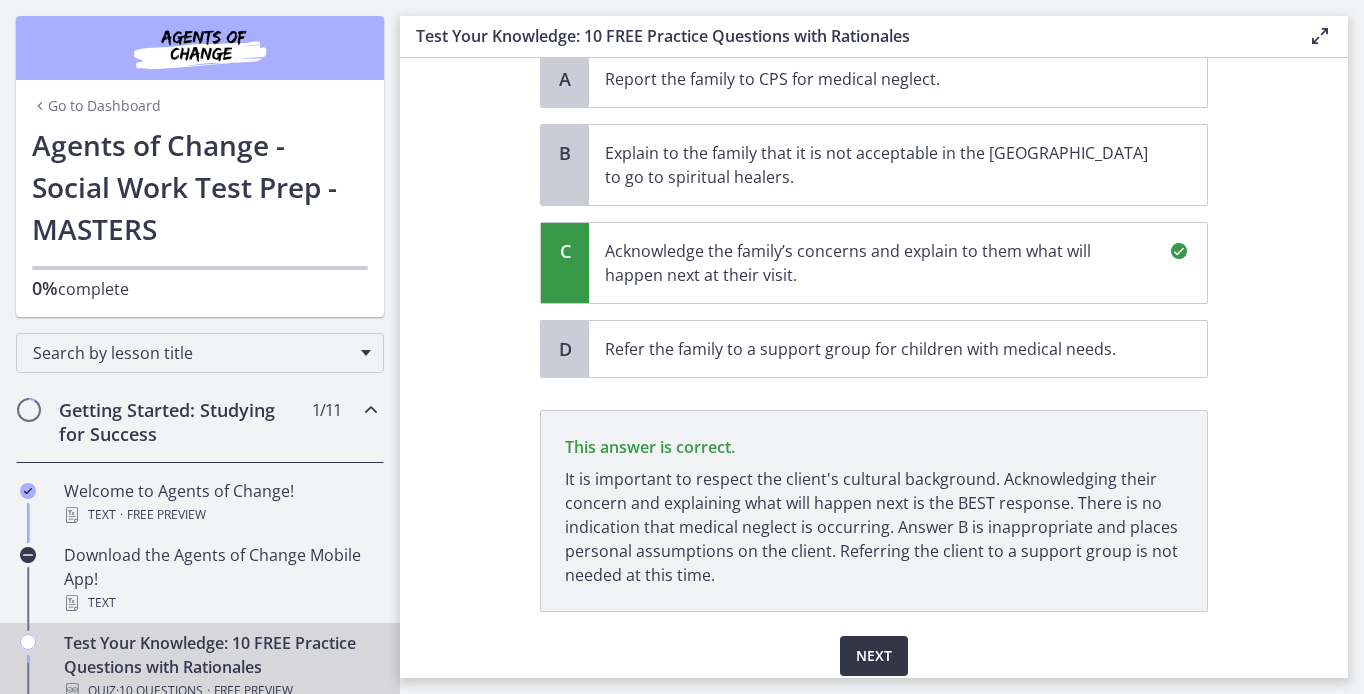 scroll, scrollTop: 672, scrollLeft: 0, axis: vertical 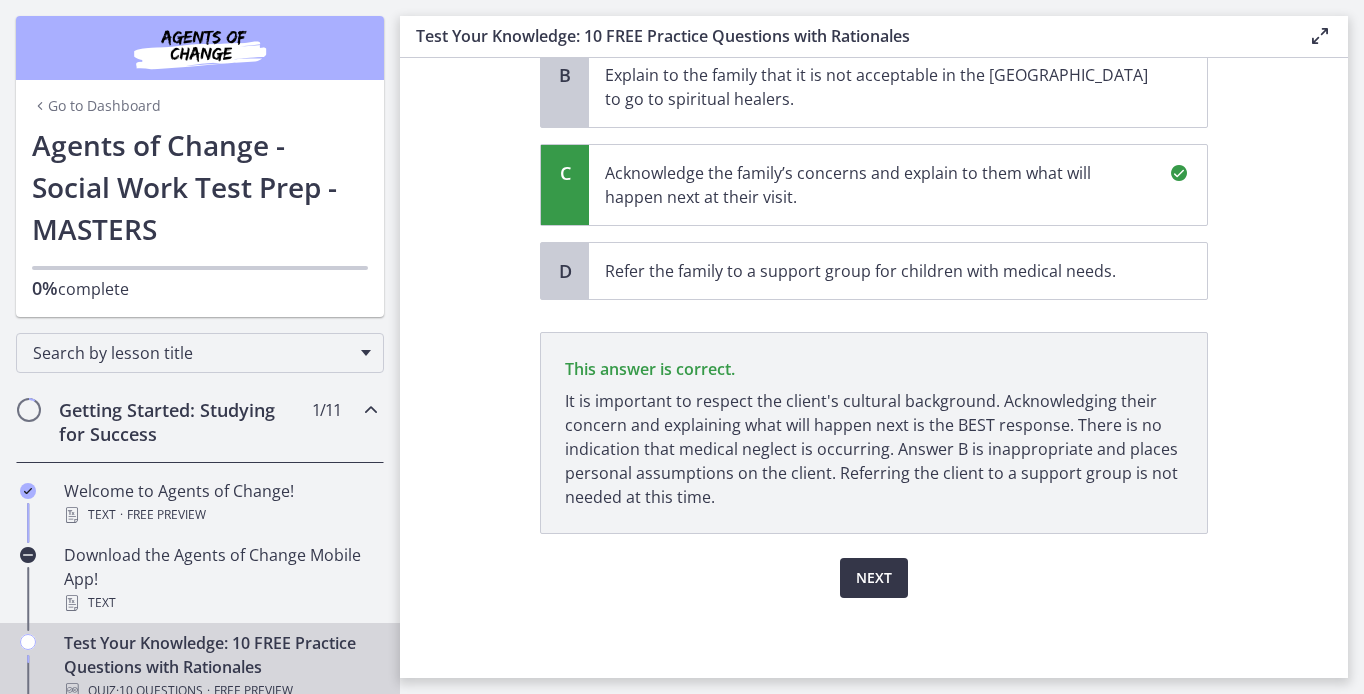 click on "Next" at bounding box center [874, 578] 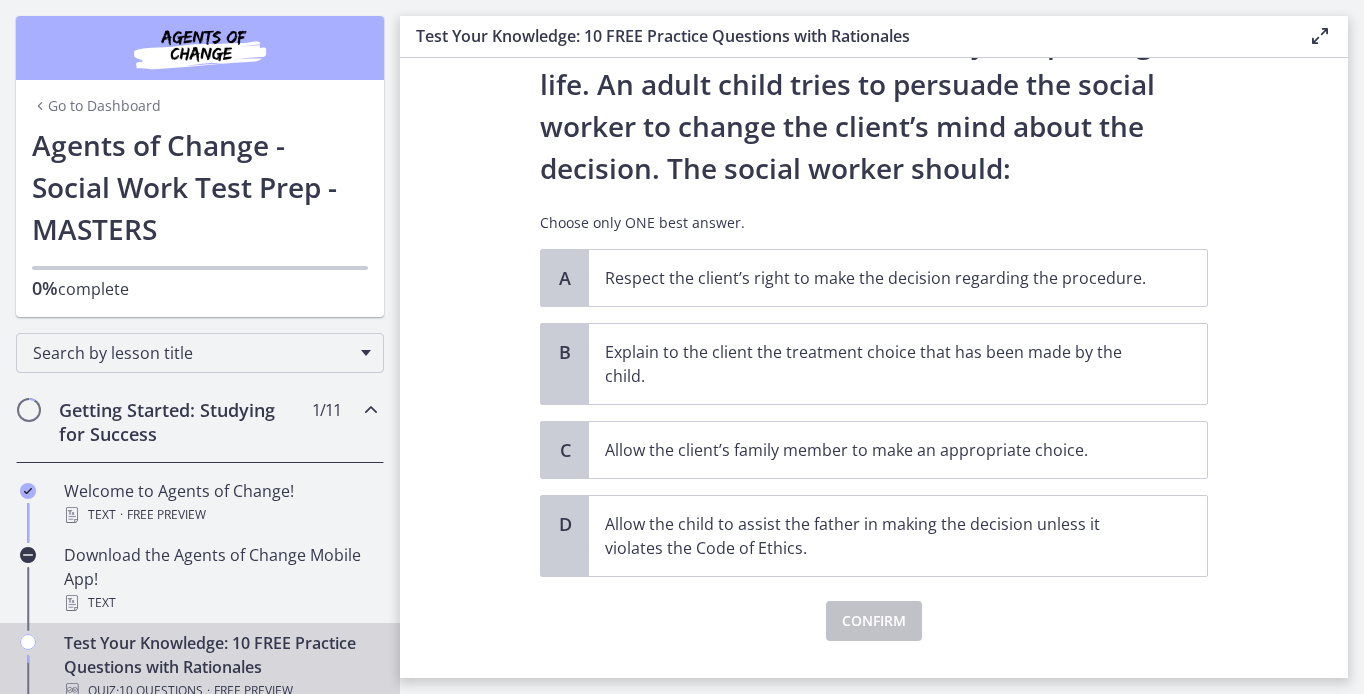 scroll, scrollTop: 231, scrollLeft: 0, axis: vertical 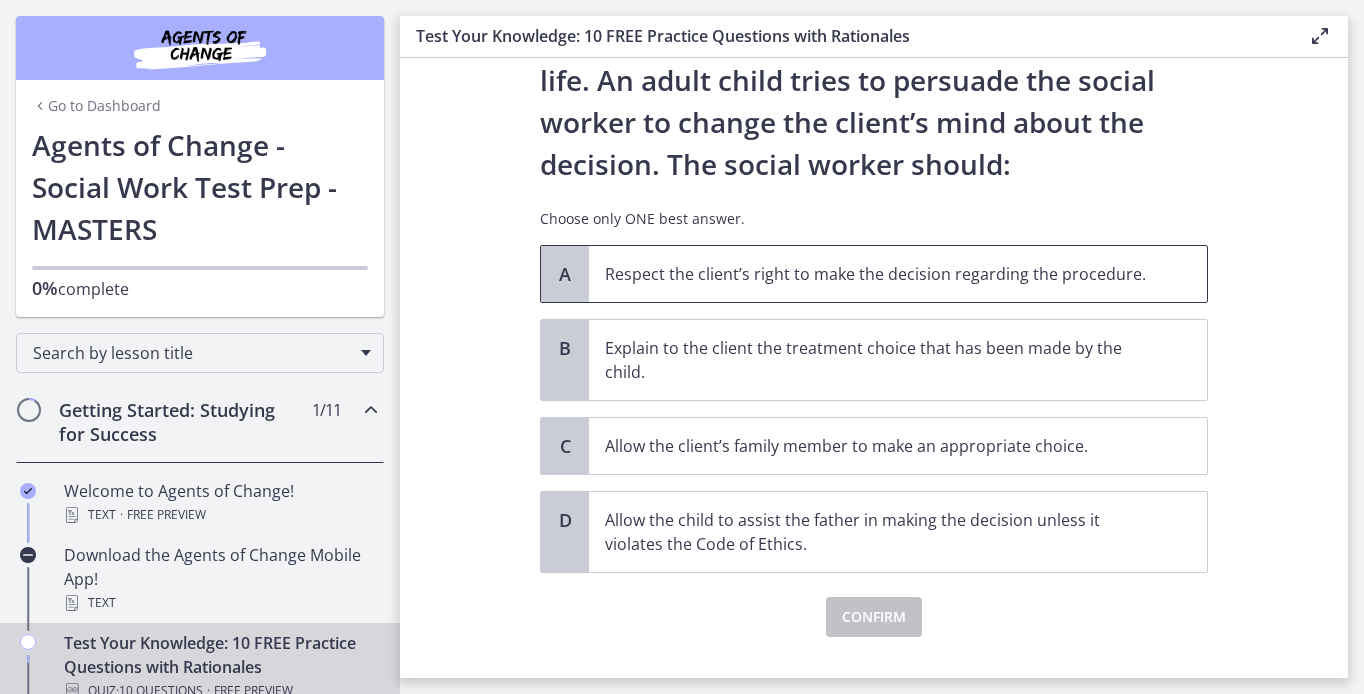 click on "Respect the client’s right to make the decision regarding the procedure." at bounding box center (898, 274) 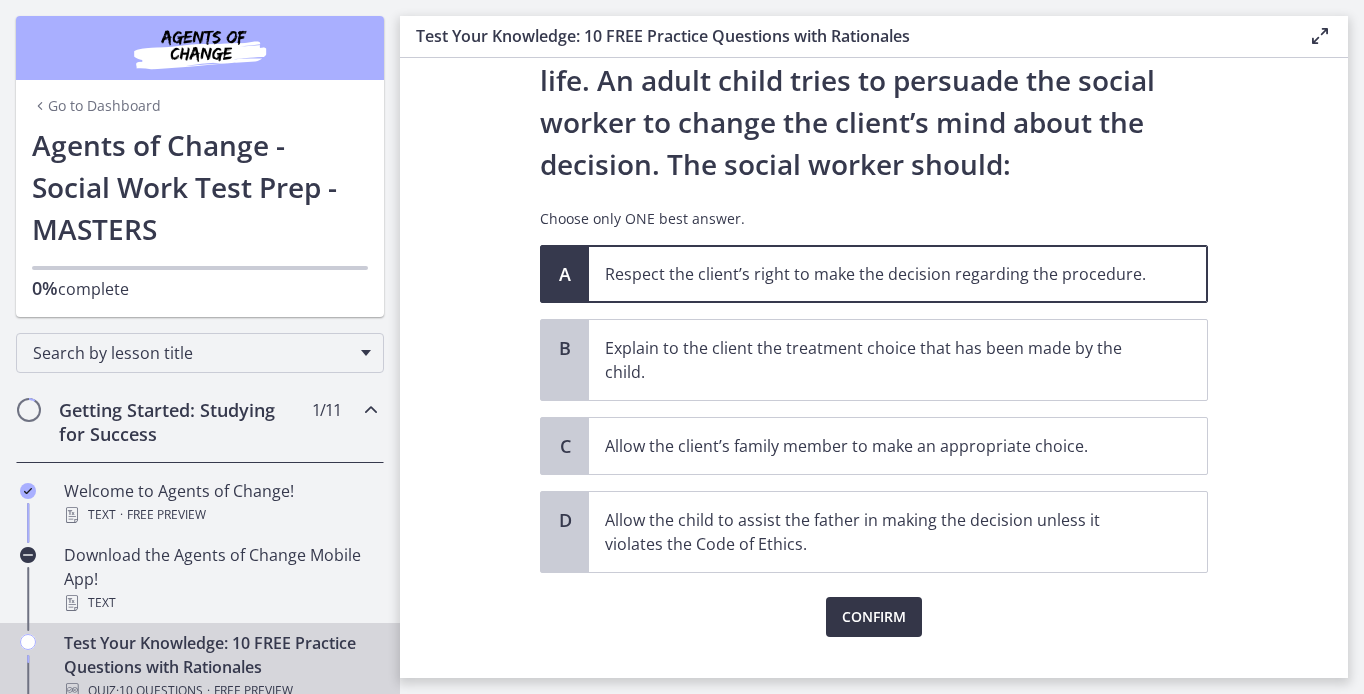 click on "Confirm" at bounding box center (874, 617) 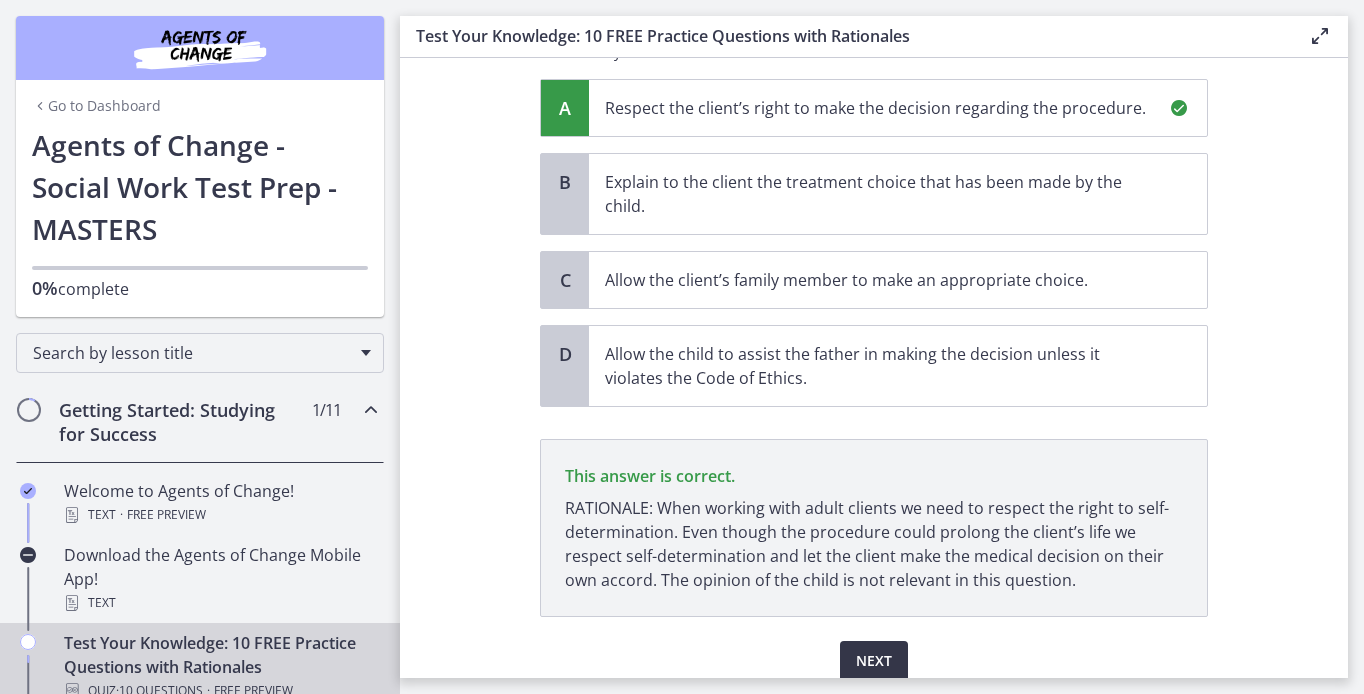 scroll, scrollTop: 480, scrollLeft: 0, axis: vertical 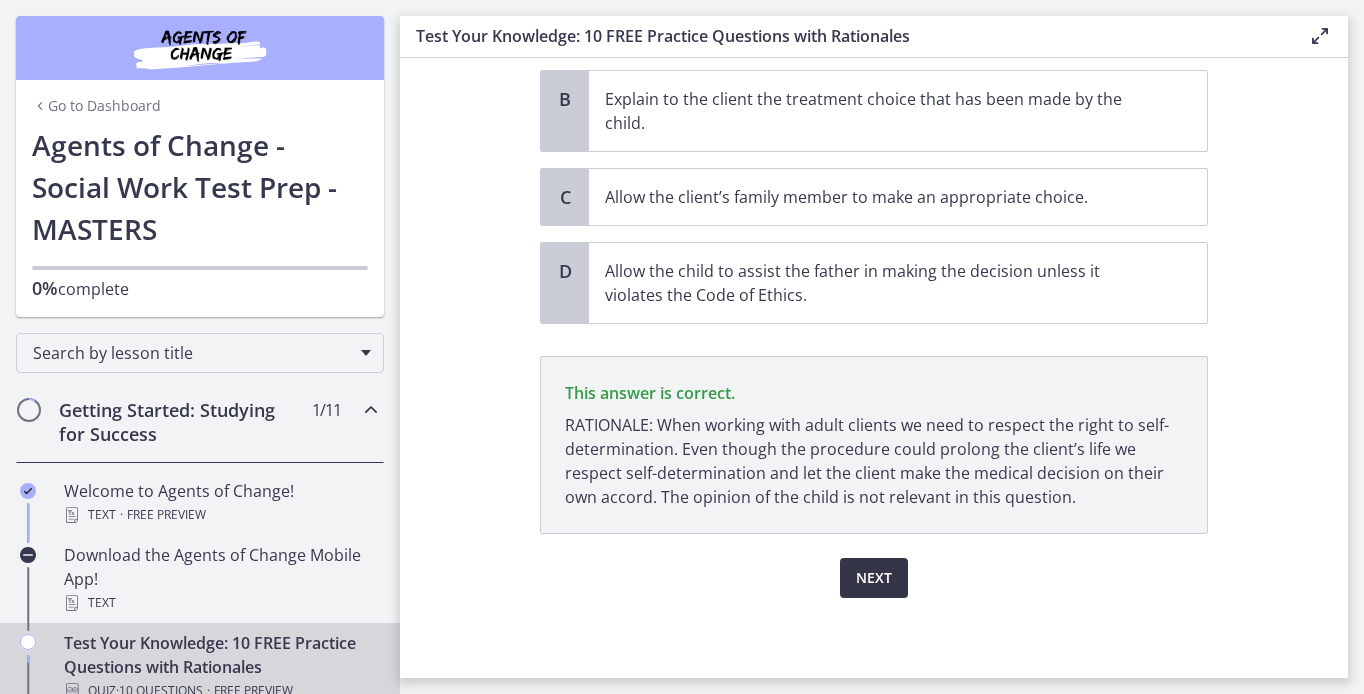 click on "Next" at bounding box center [874, 578] 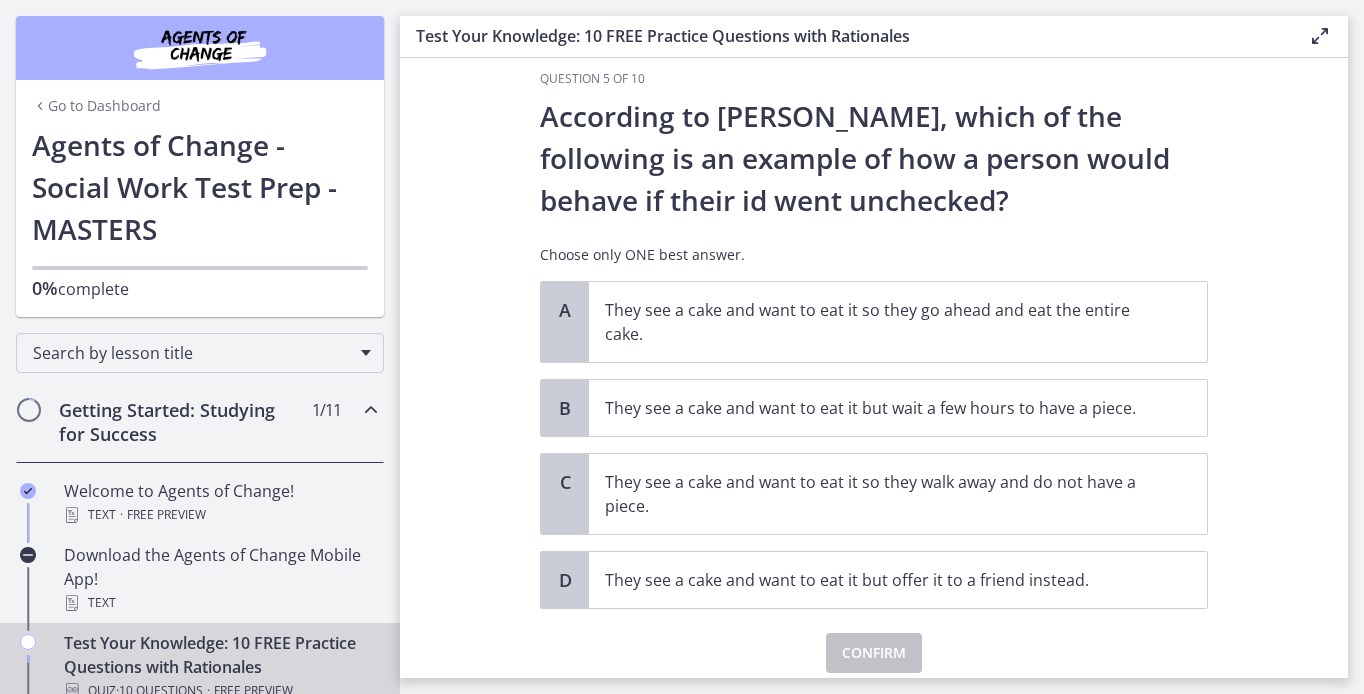 scroll, scrollTop: 0, scrollLeft: 0, axis: both 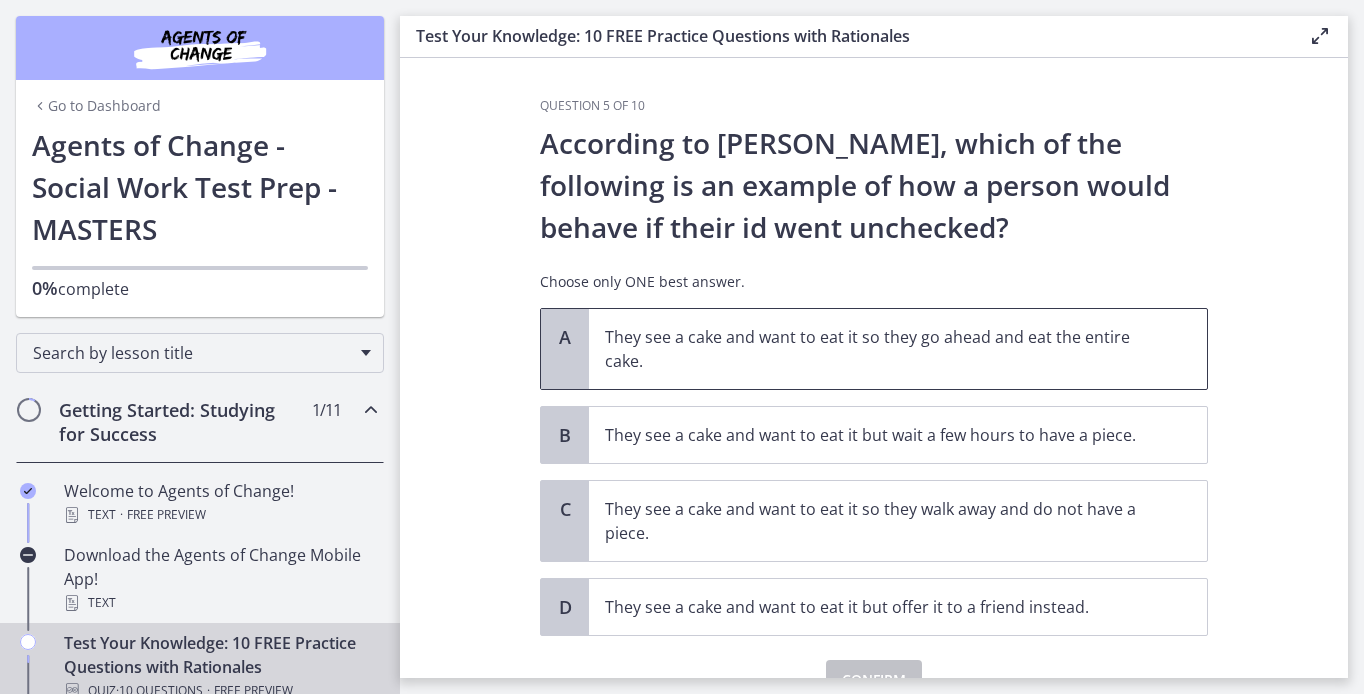click on "They see a cake and want to eat it so they go ahead and eat the entire cake." at bounding box center [878, 349] 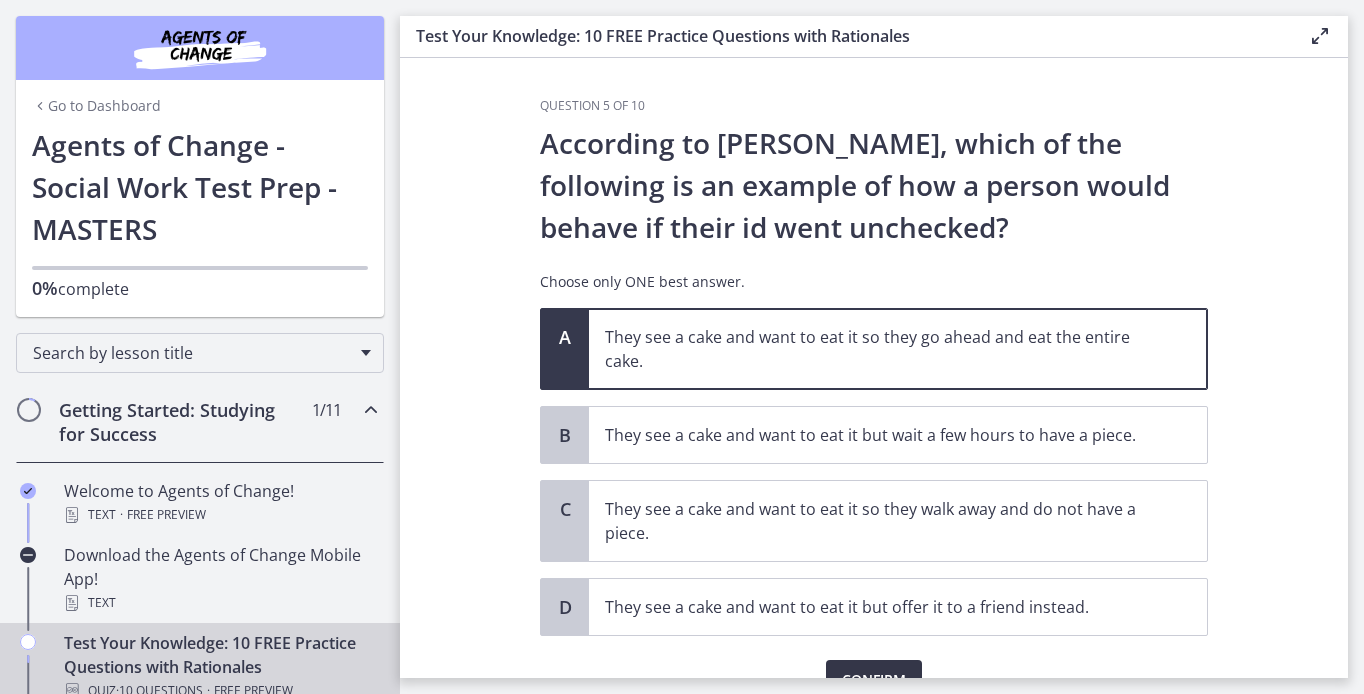 click on "Confirm" at bounding box center (874, 680) 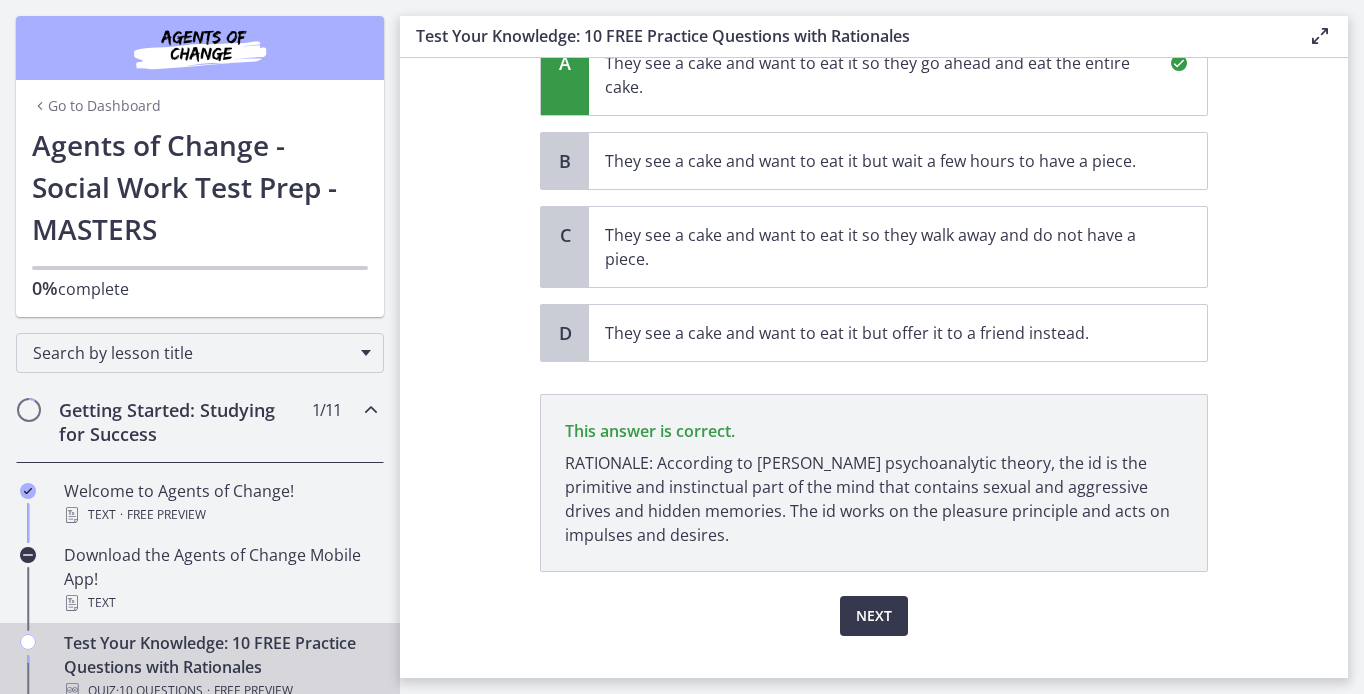 scroll, scrollTop: 312, scrollLeft: 0, axis: vertical 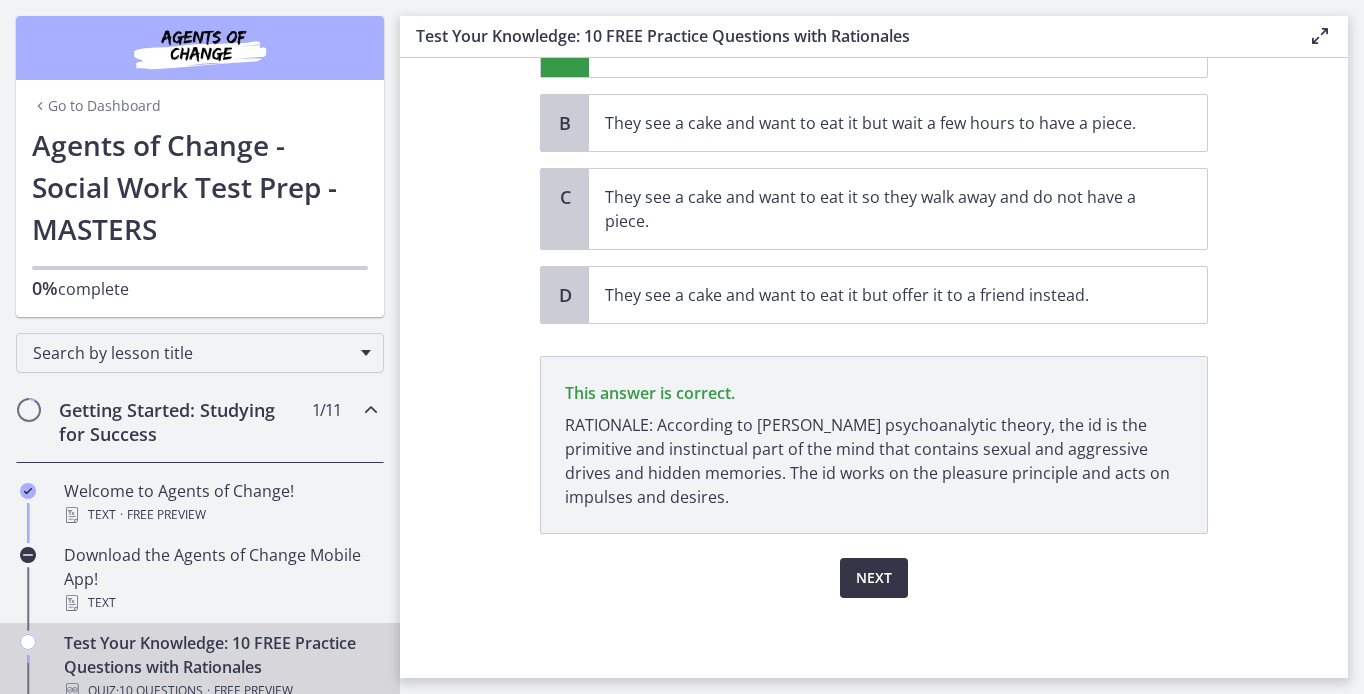 click on "Next" at bounding box center (874, 578) 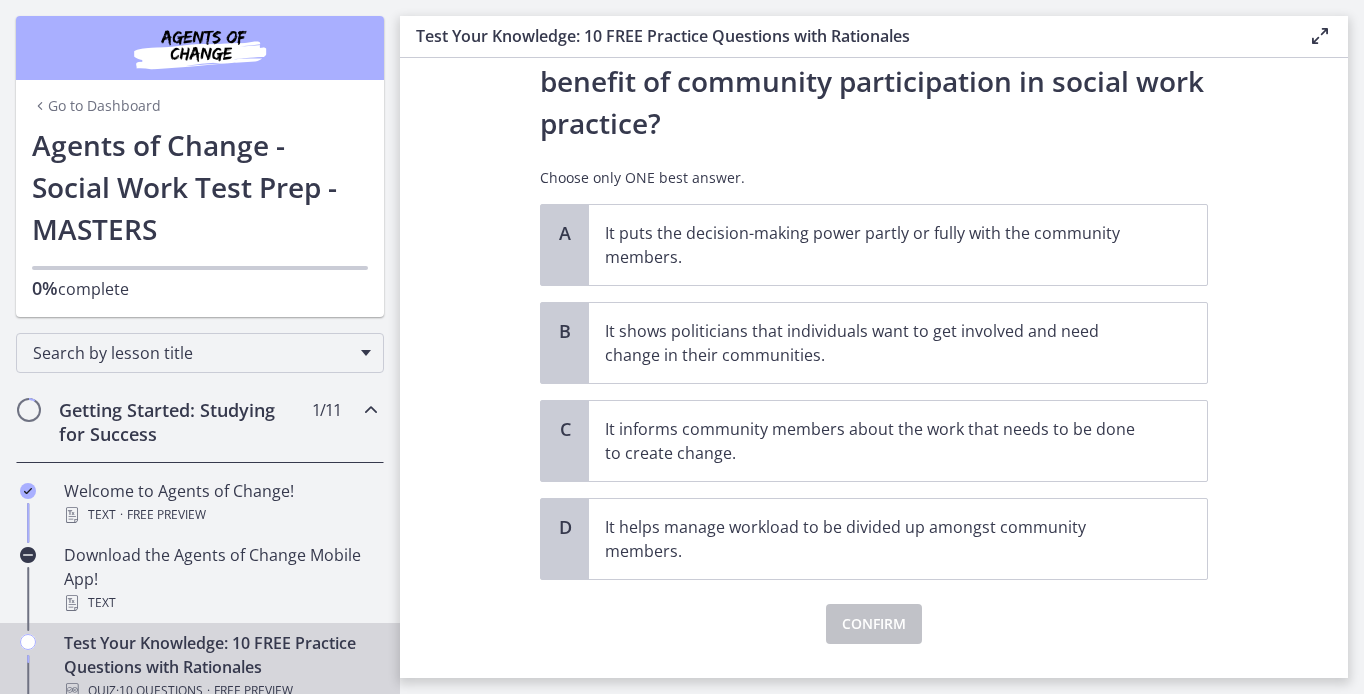 scroll, scrollTop: 108, scrollLeft: 0, axis: vertical 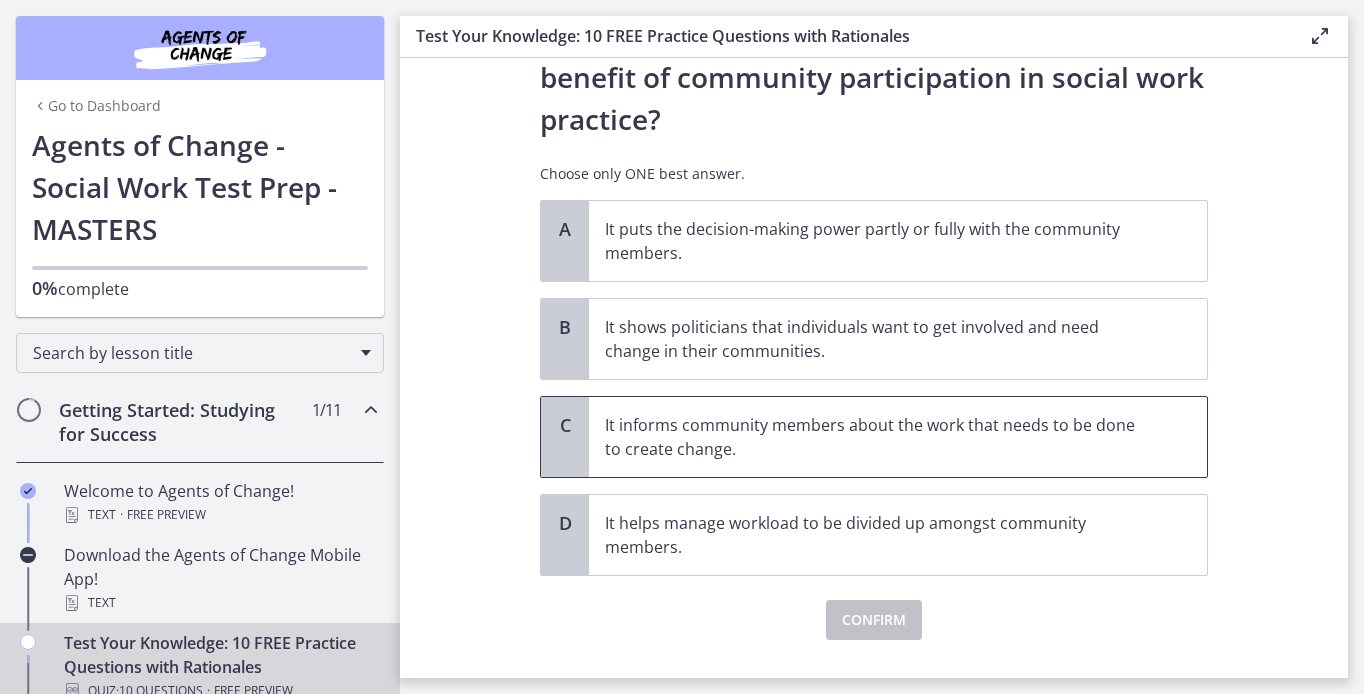 click on "It informs community members about the work that needs to be done to create change." at bounding box center (878, 437) 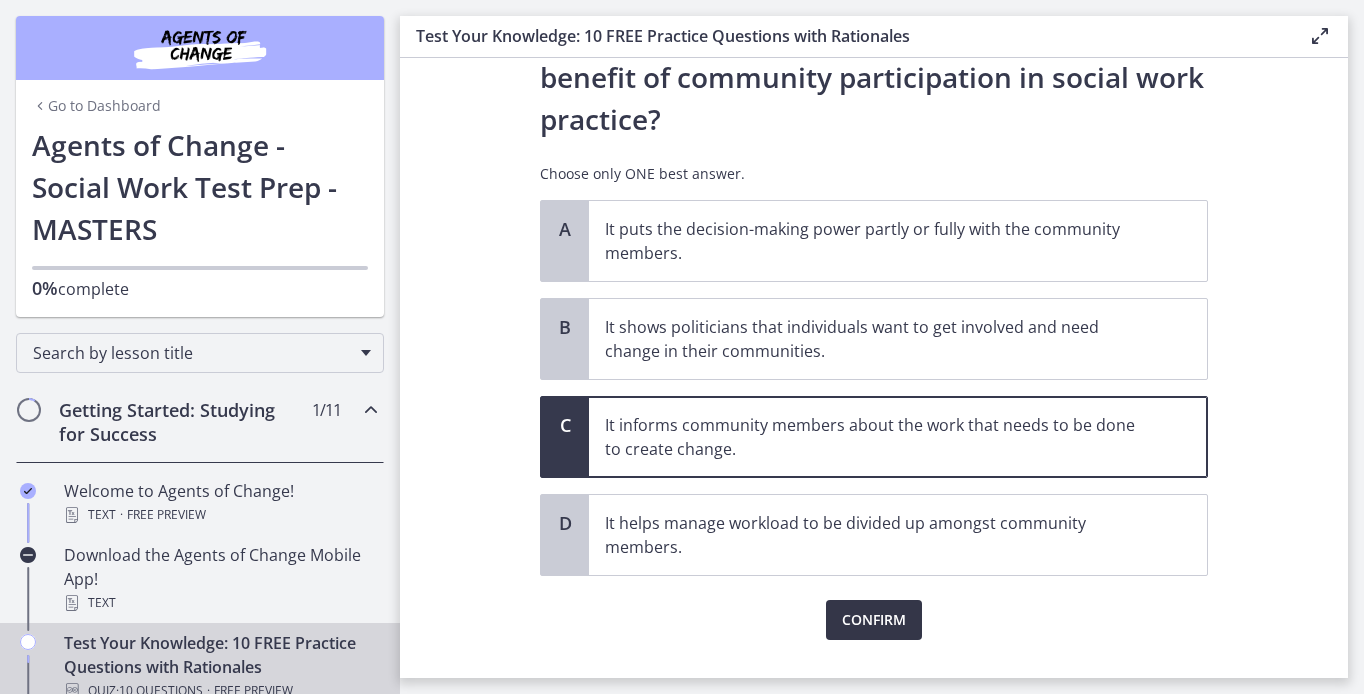 click on "Confirm" at bounding box center (874, 620) 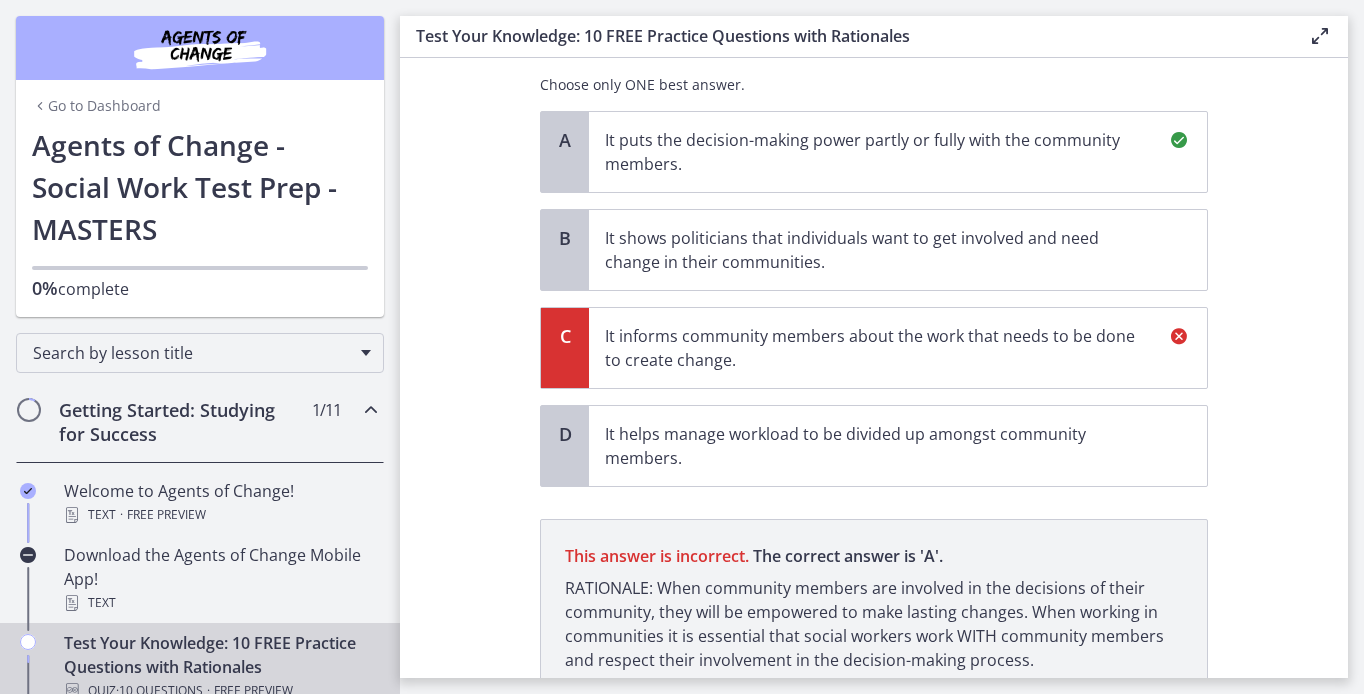 scroll, scrollTop: 360, scrollLeft: 0, axis: vertical 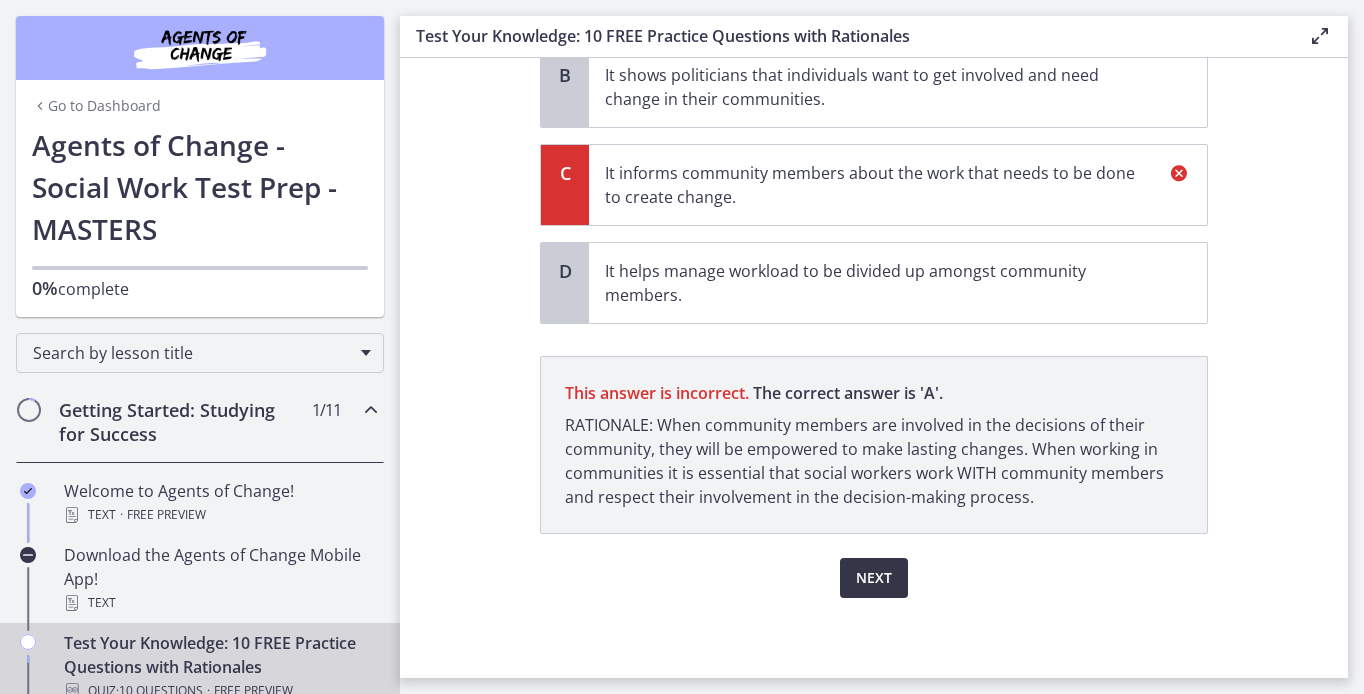 click on "Next" at bounding box center [874, 578] 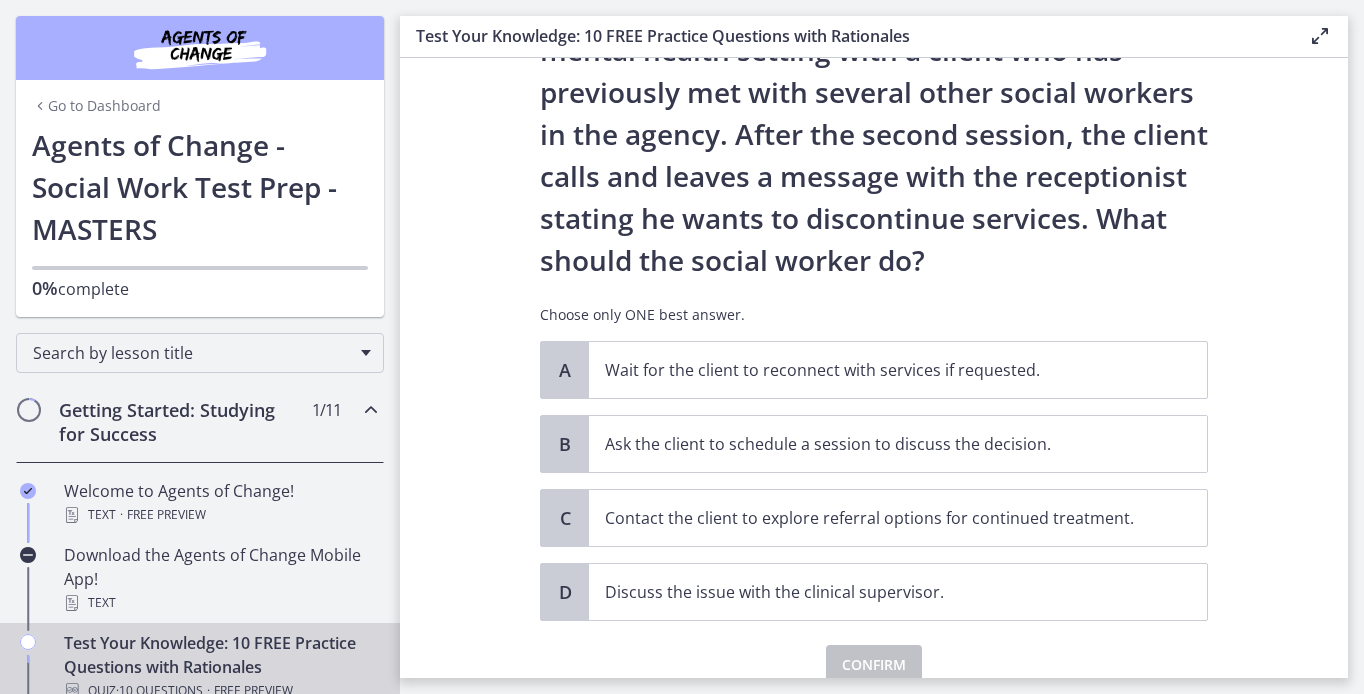 scroll, scrollTop: 146, scrollLeft: 0, axis: vertical 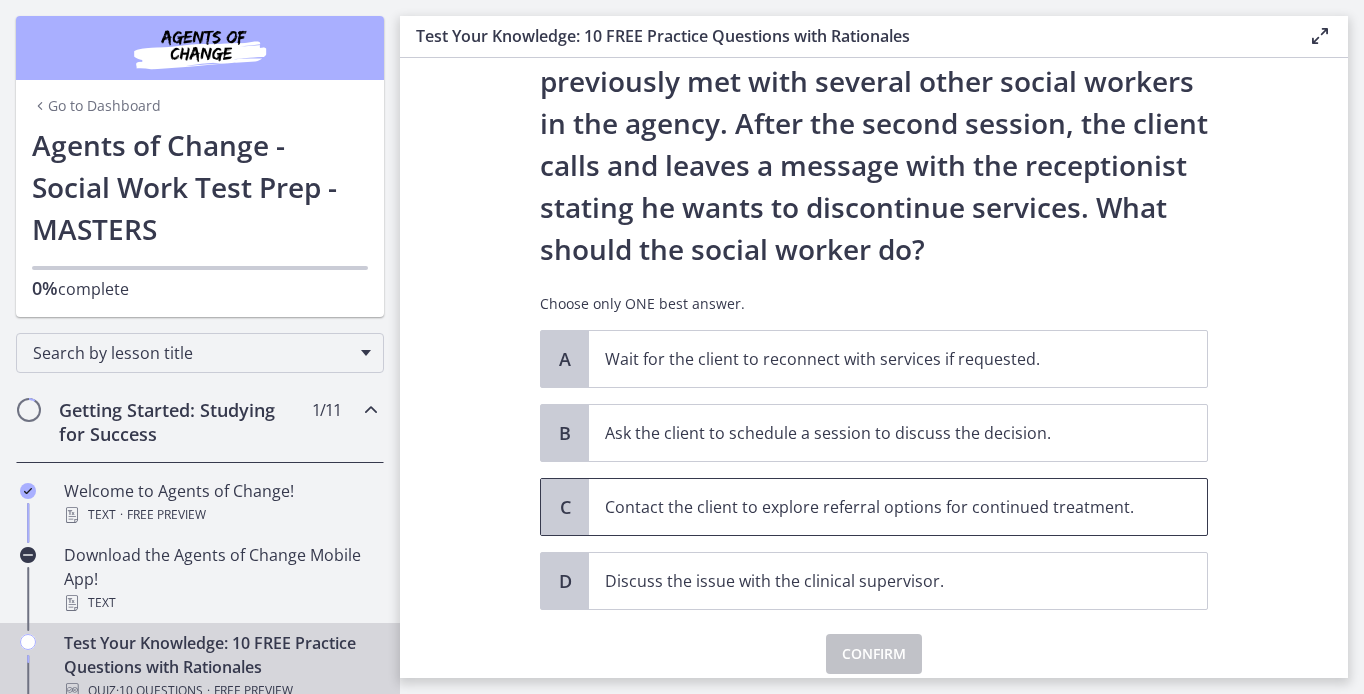 click on "Contact the client to explore referral options for continued treatment." at bounding box center (898, 507) 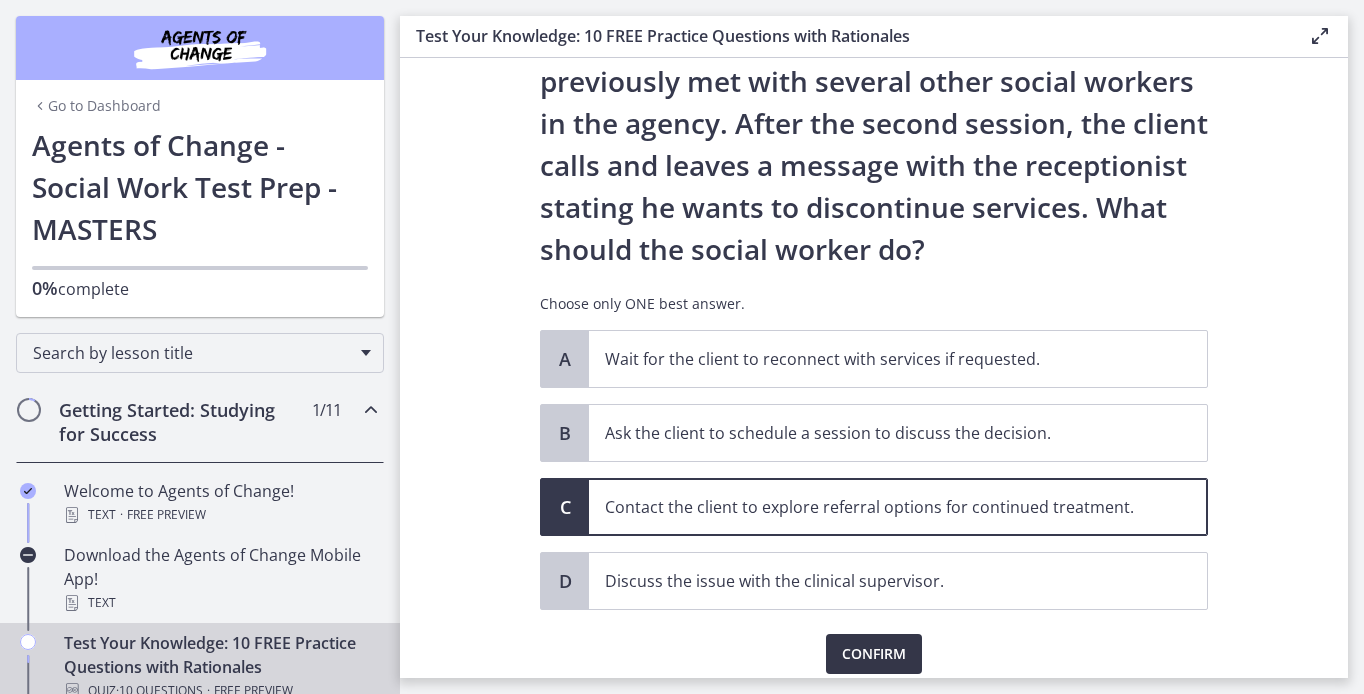 click on "Confirm" at bounding box center (874, 654) 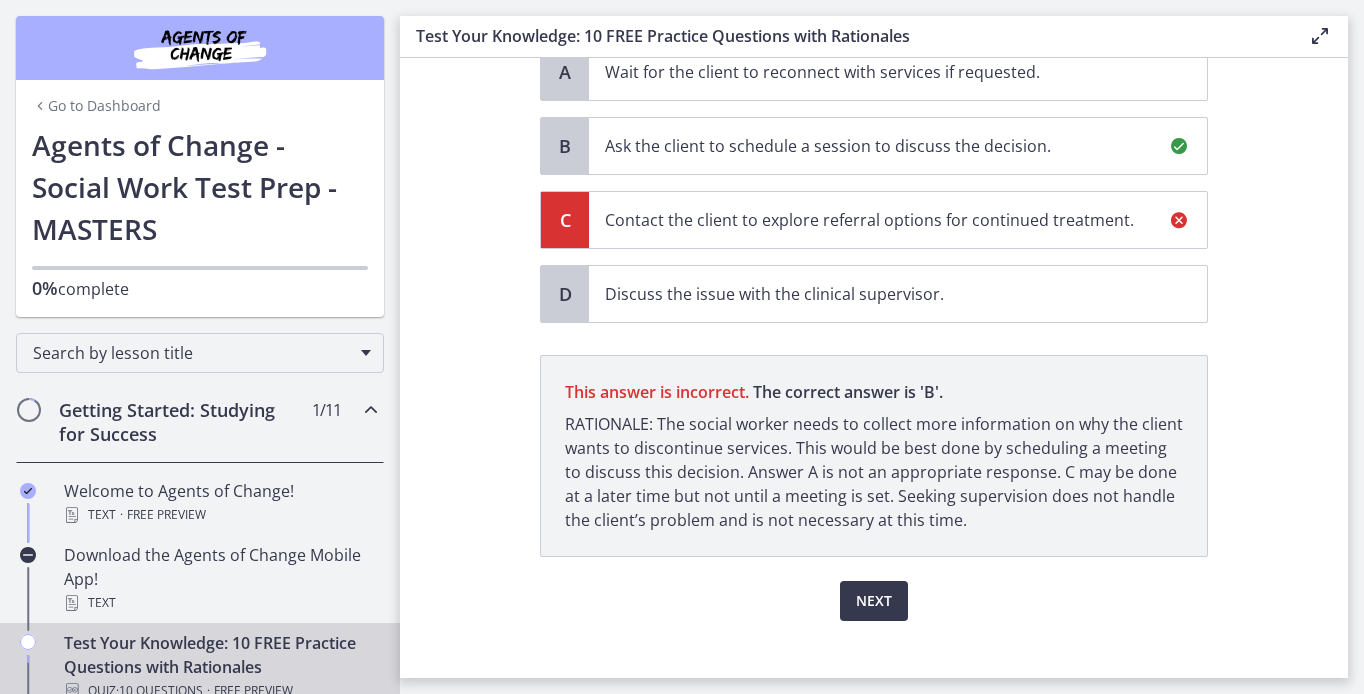 scroll, scrollTop: 420, scrollLeft: 0, axis: vertical 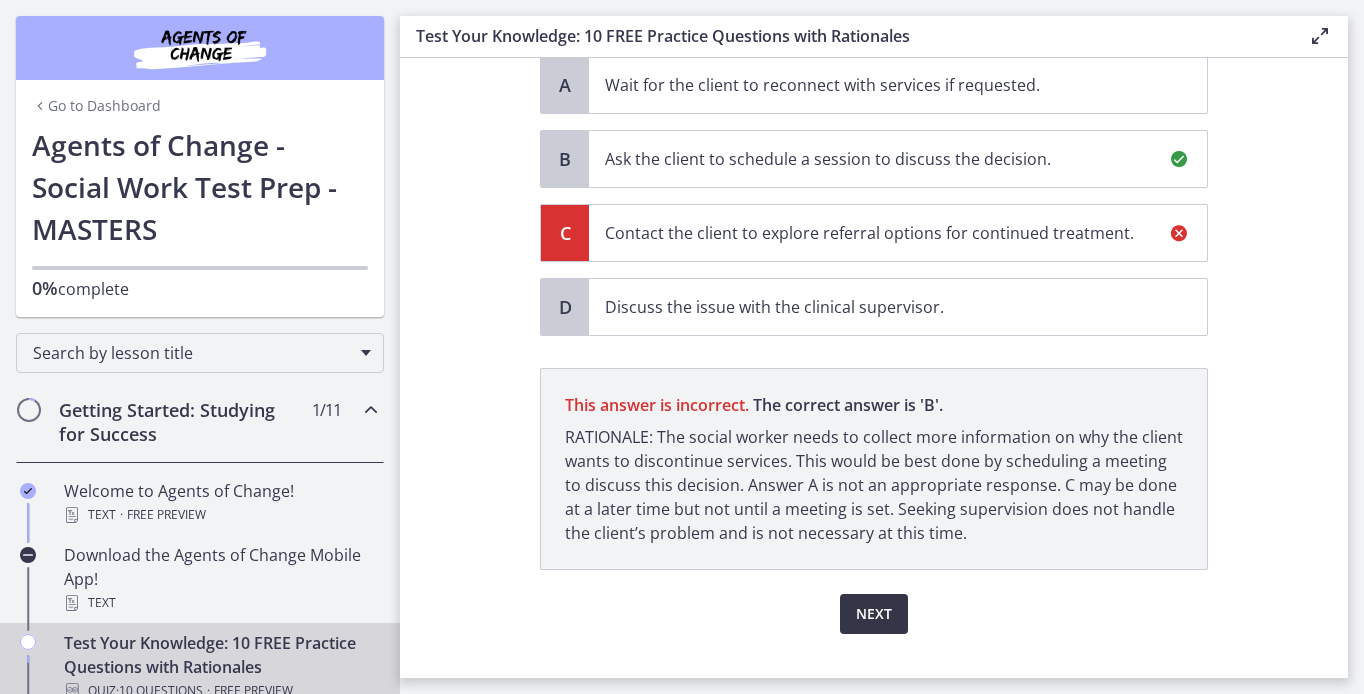 click on "Next" at bounding box center (874, 614) 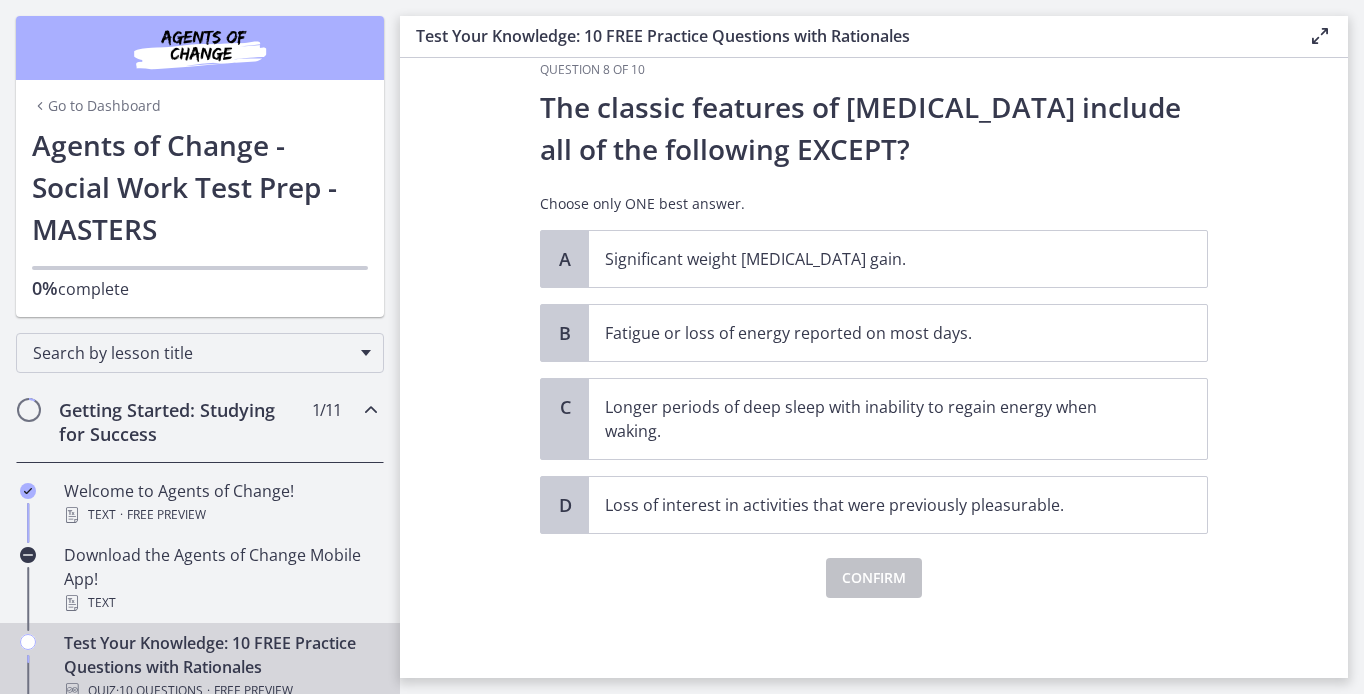 scroll, scrollTop: 0, scrollLeft: 0, axis: both 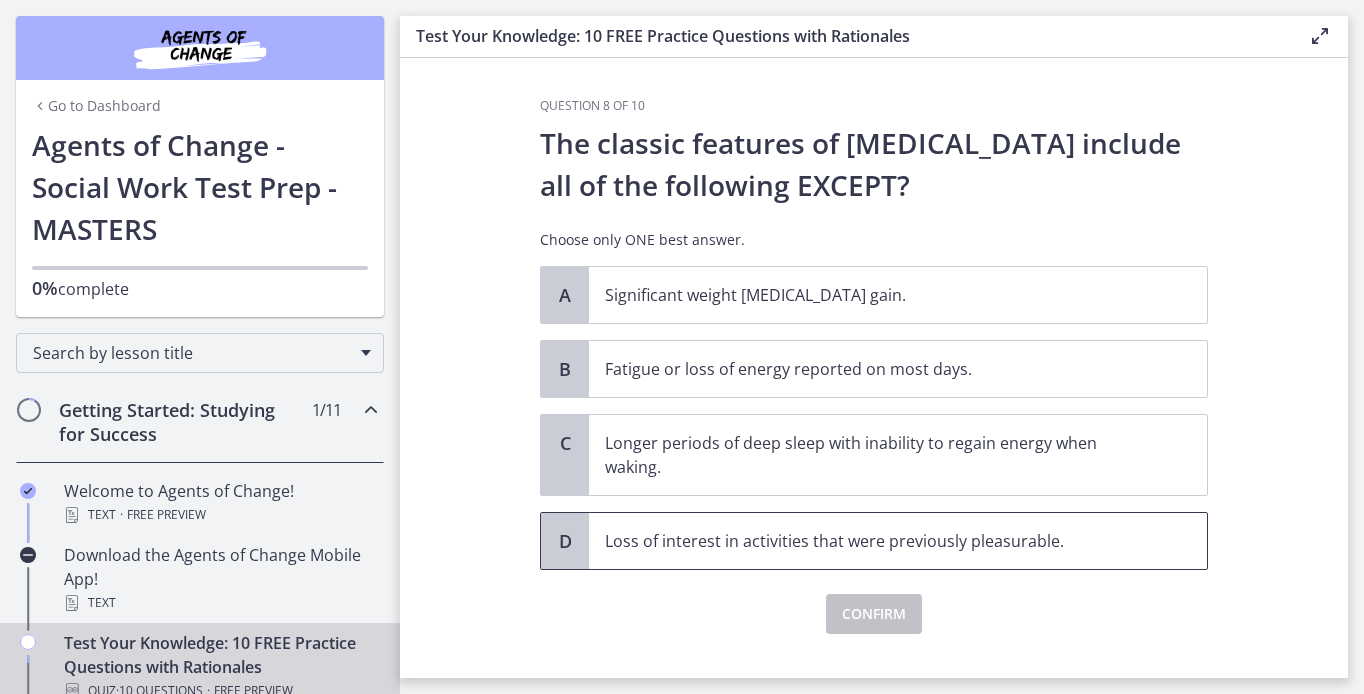 click on "Loss of interest in activities that were previously pleasurable." at bounding box center (898, 541) 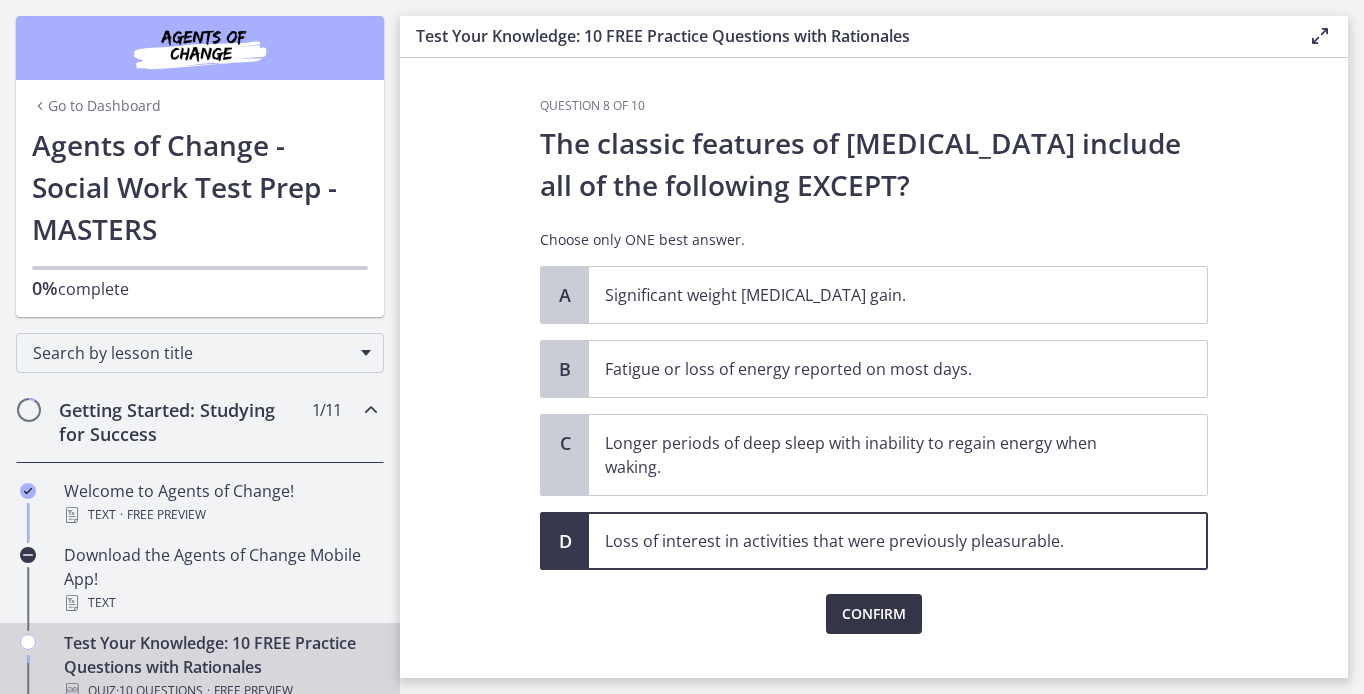 click on "Confirm" at bounding box center [874, 614] 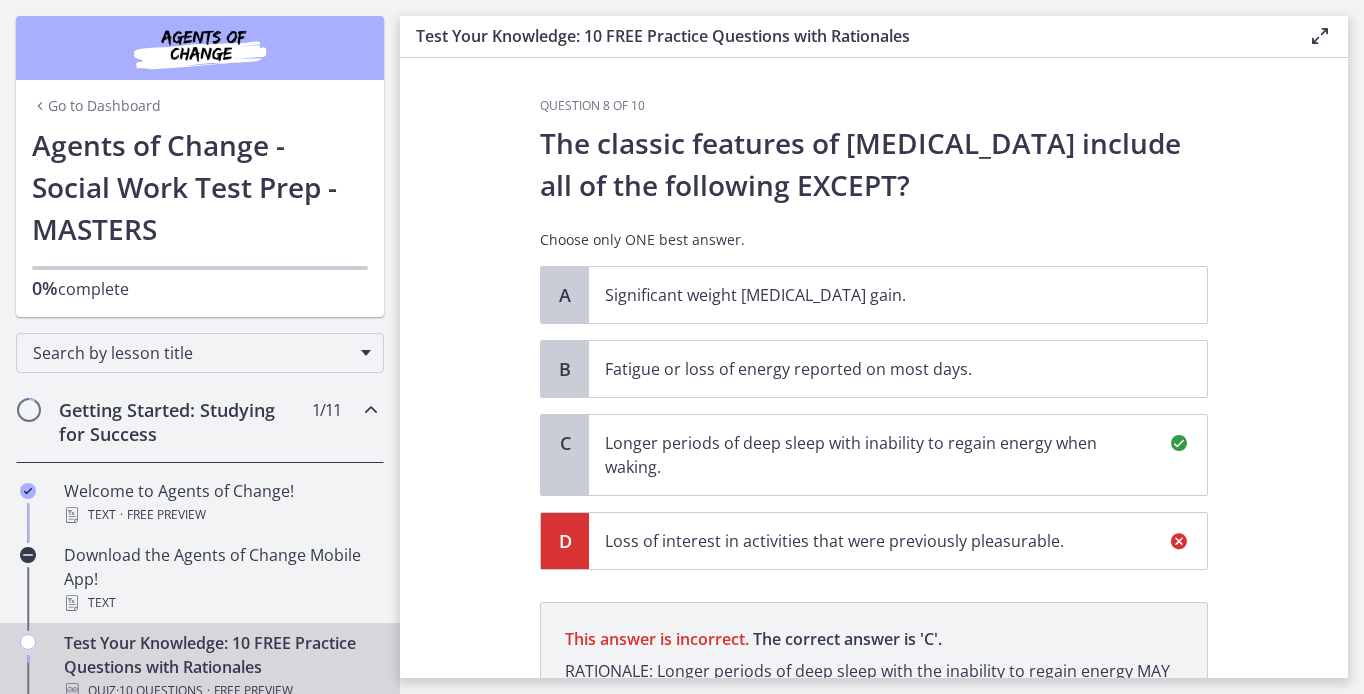 scroll, scrollTop: 270, scrollLeft: 0, axis: vertical 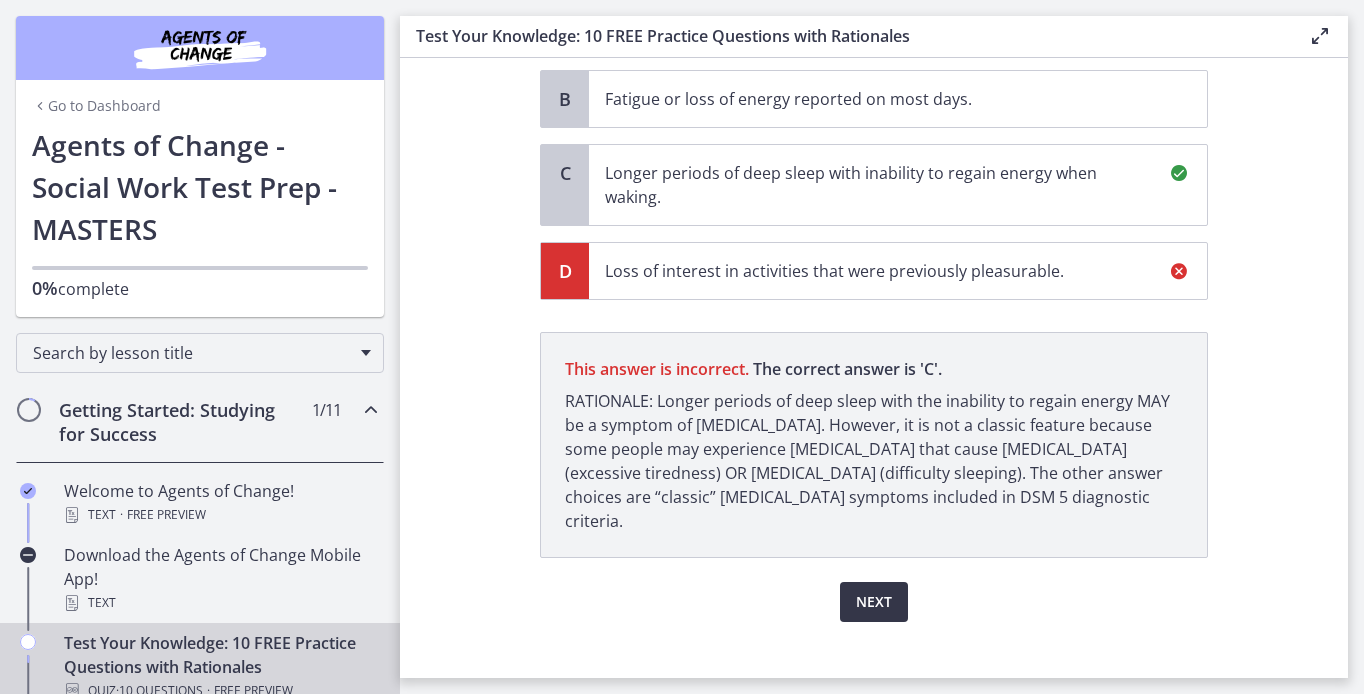 click on "Next" at bounding box center [874, 602] 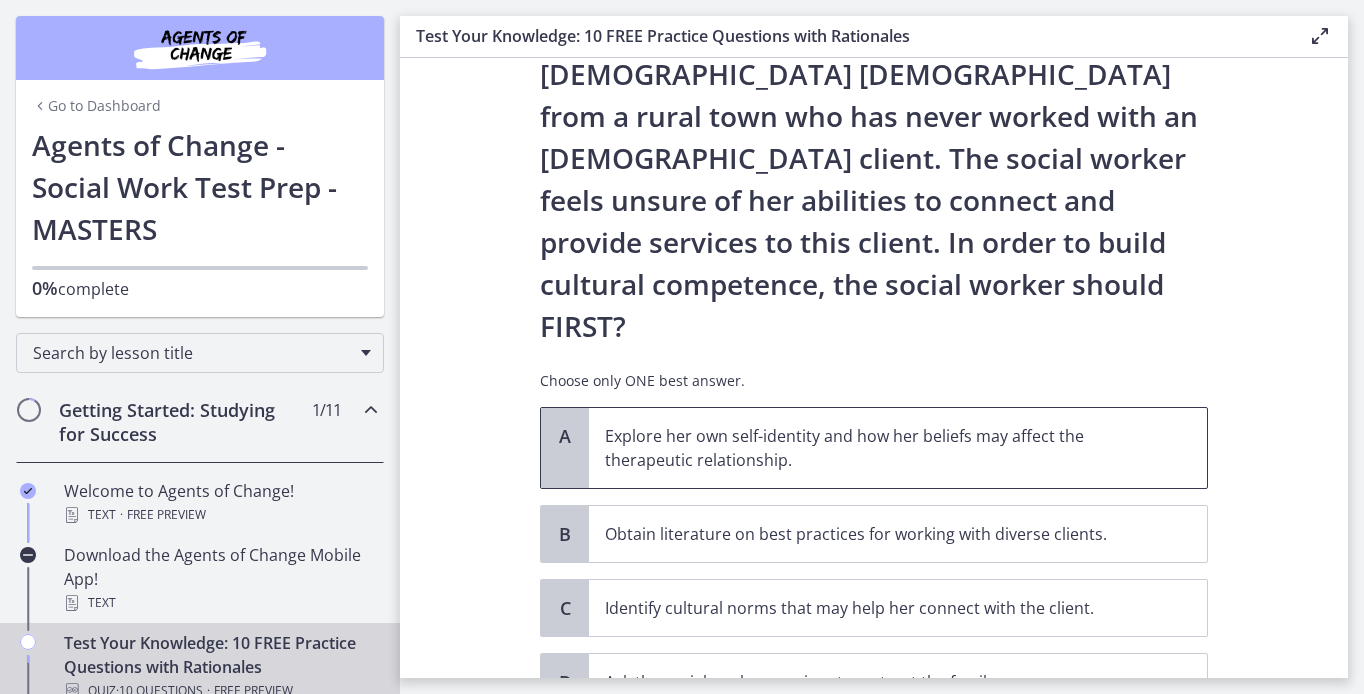 scroll, scrollTop: 243, scrollLeft: 0, axis: vertical 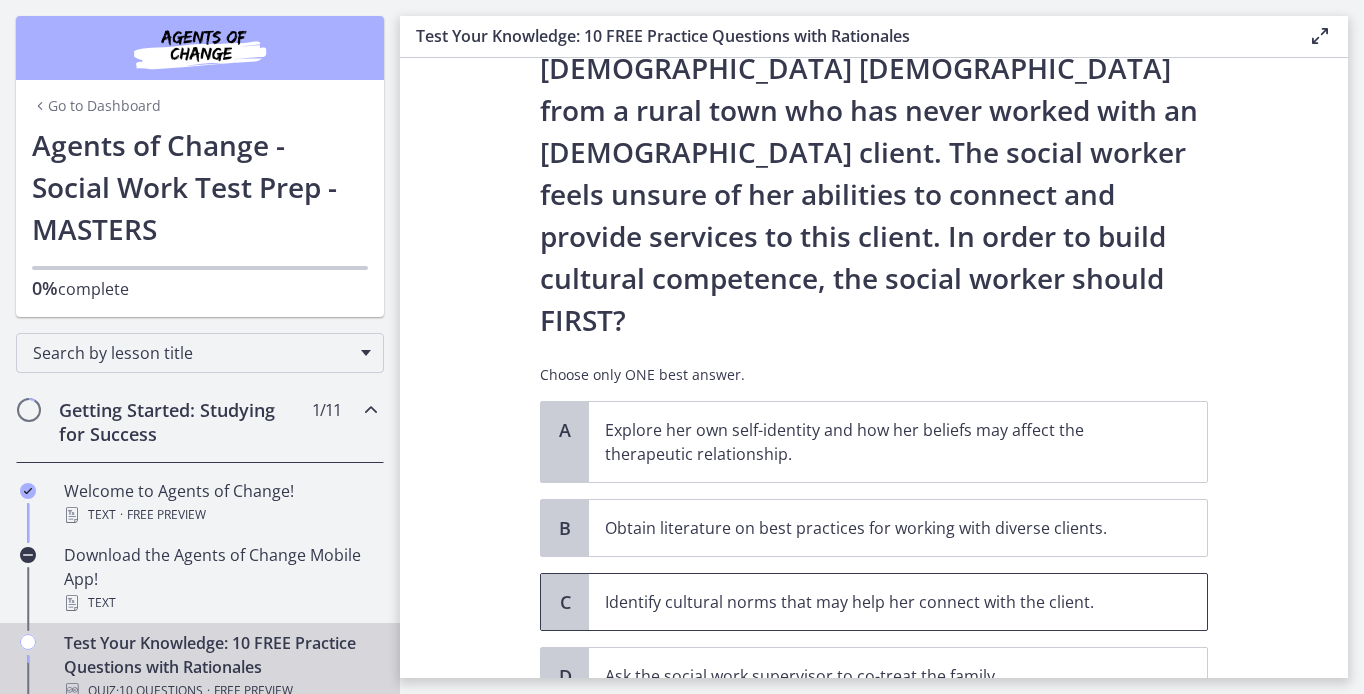 click on "Identify cultural norms that may help her connect with the client." at bounding box center (878, 602) 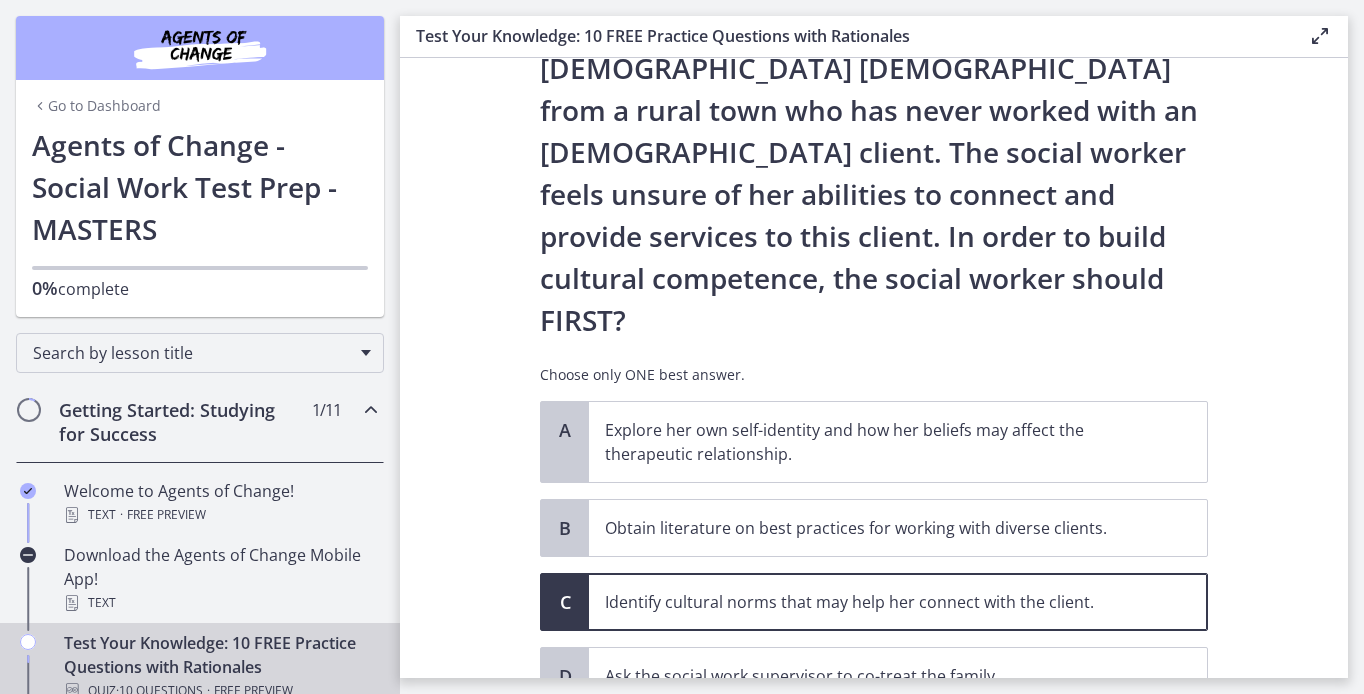 click on "Confirm" at bounding box center (874, 749) 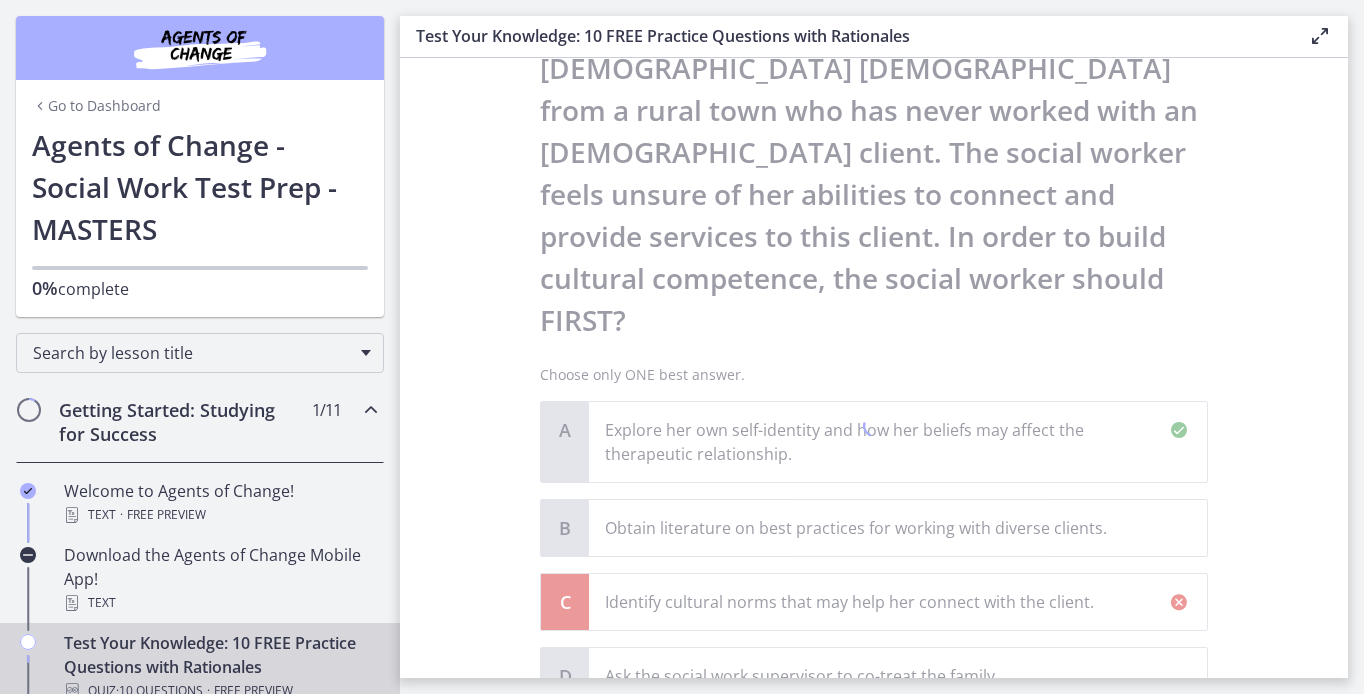 scroll, scrollTop: 564, scrollLeft: 0, axis: vertical 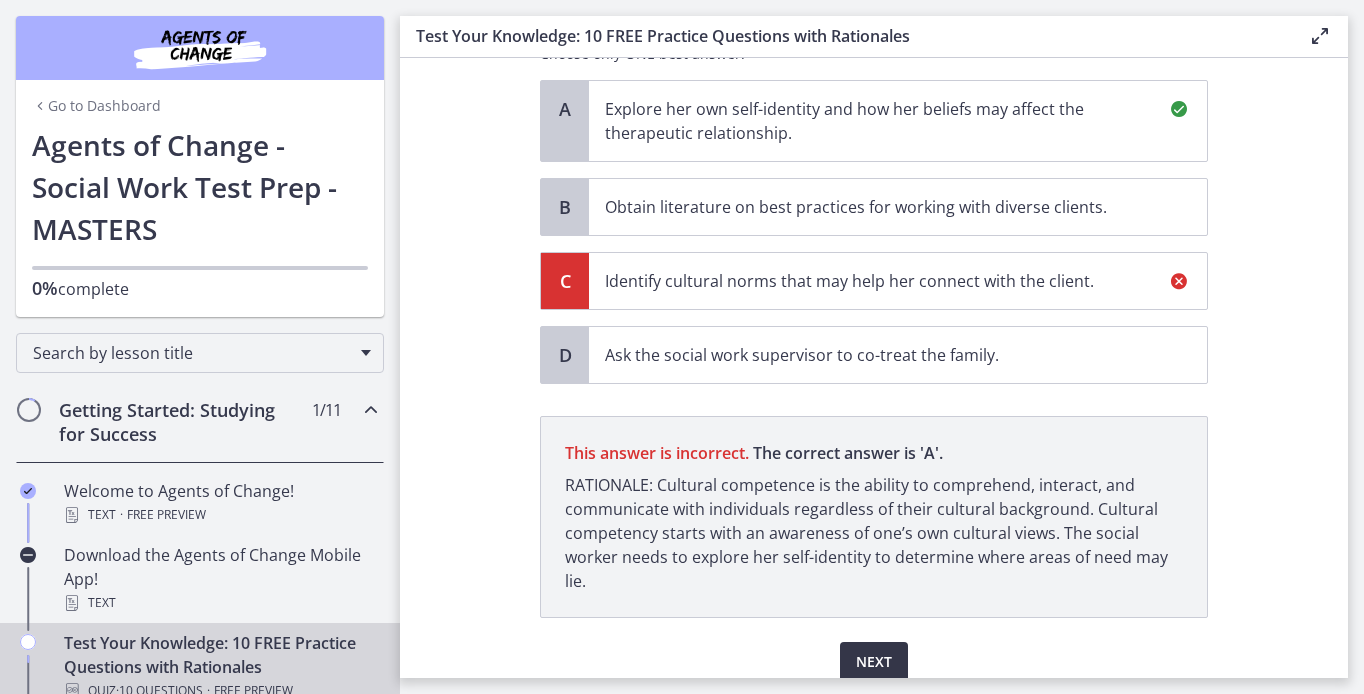 click on "Next" at bounding box center (874, 662) 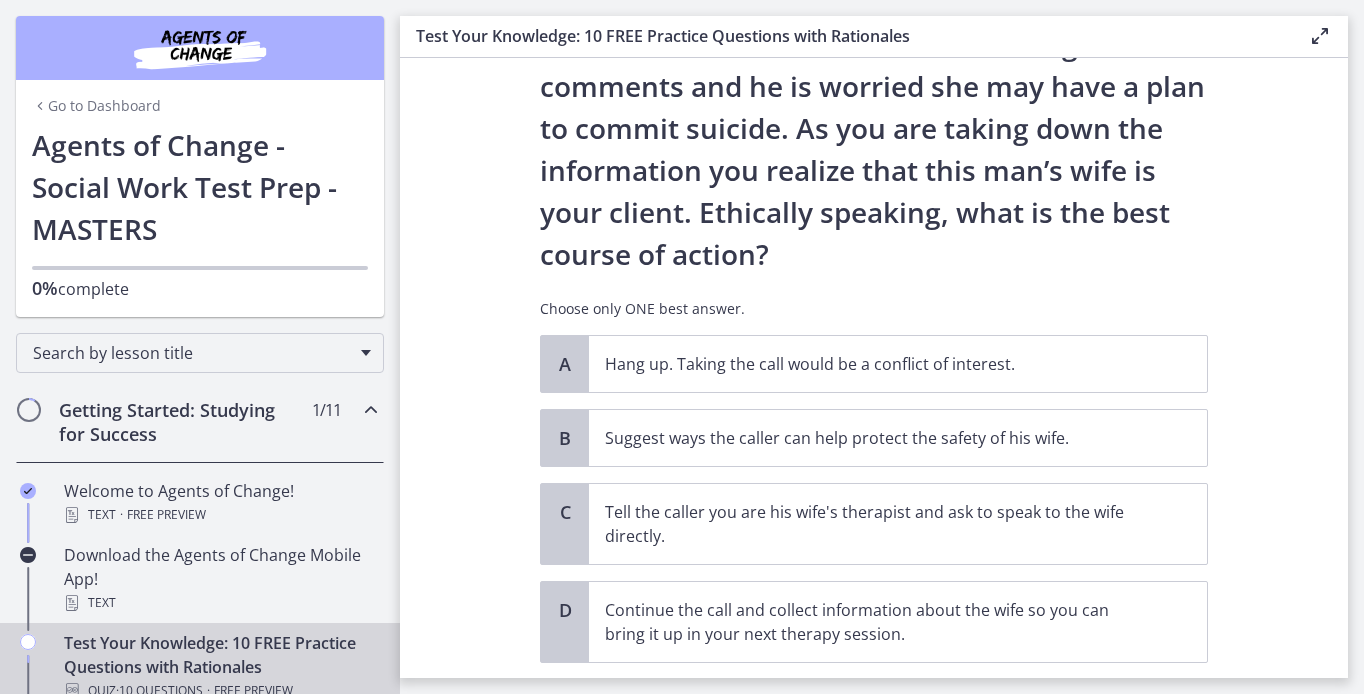 scroll, scrollTop: 180, scrollLeft: 0, axis: vertical 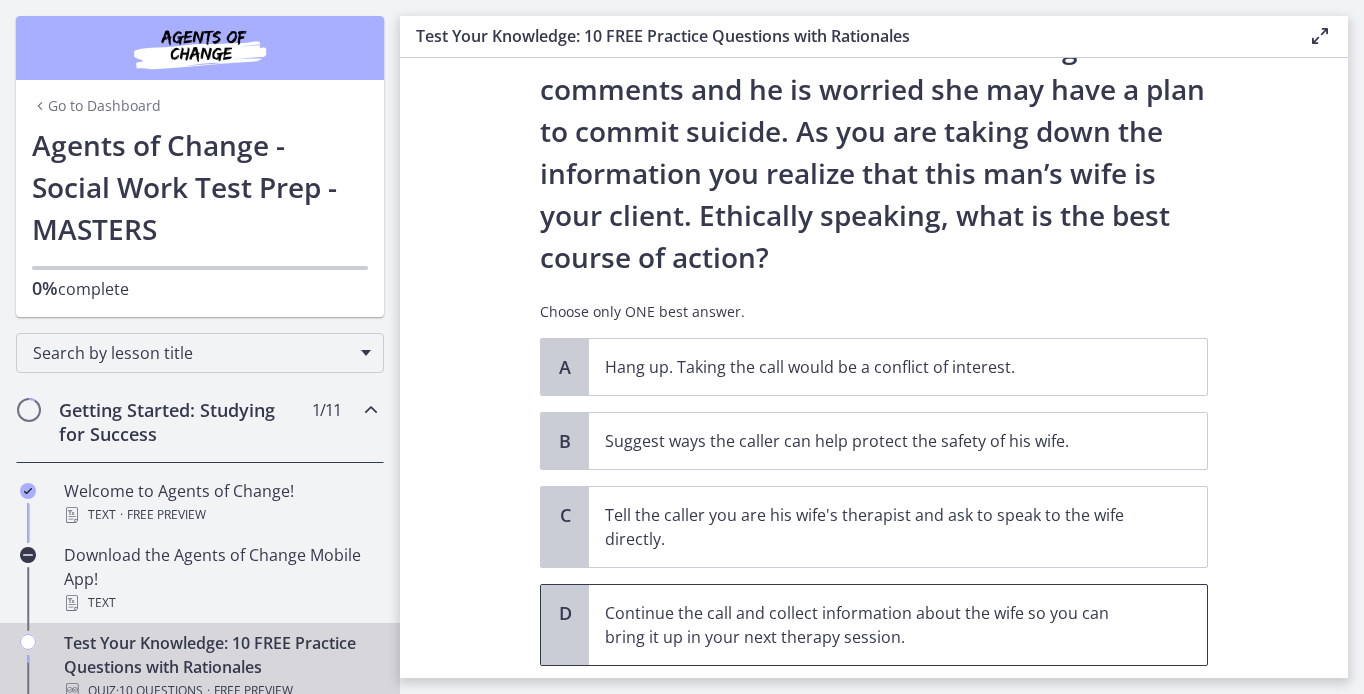click on "Continue the call and collect information about the wife so you can bring it up in your next therapy session." at bounding box center (878, 625) 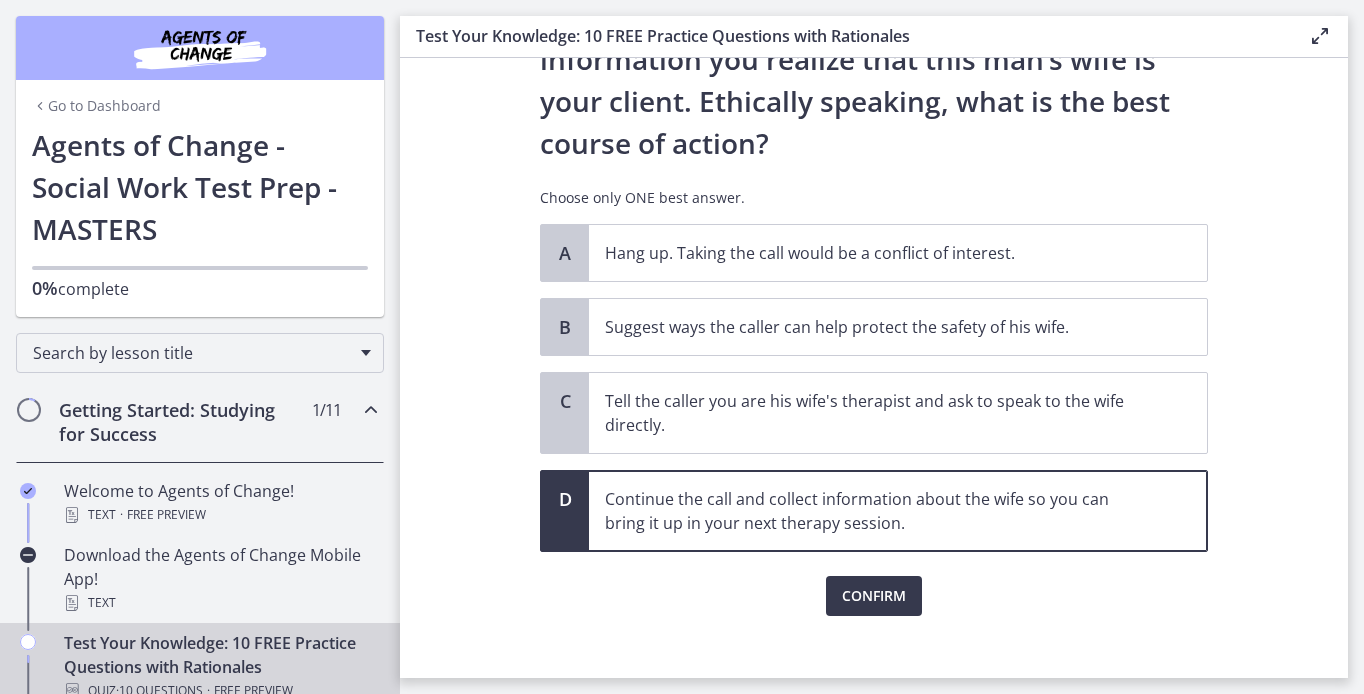 scroll, scrollTop: 312, scrollLeft: 0, axis: vertical 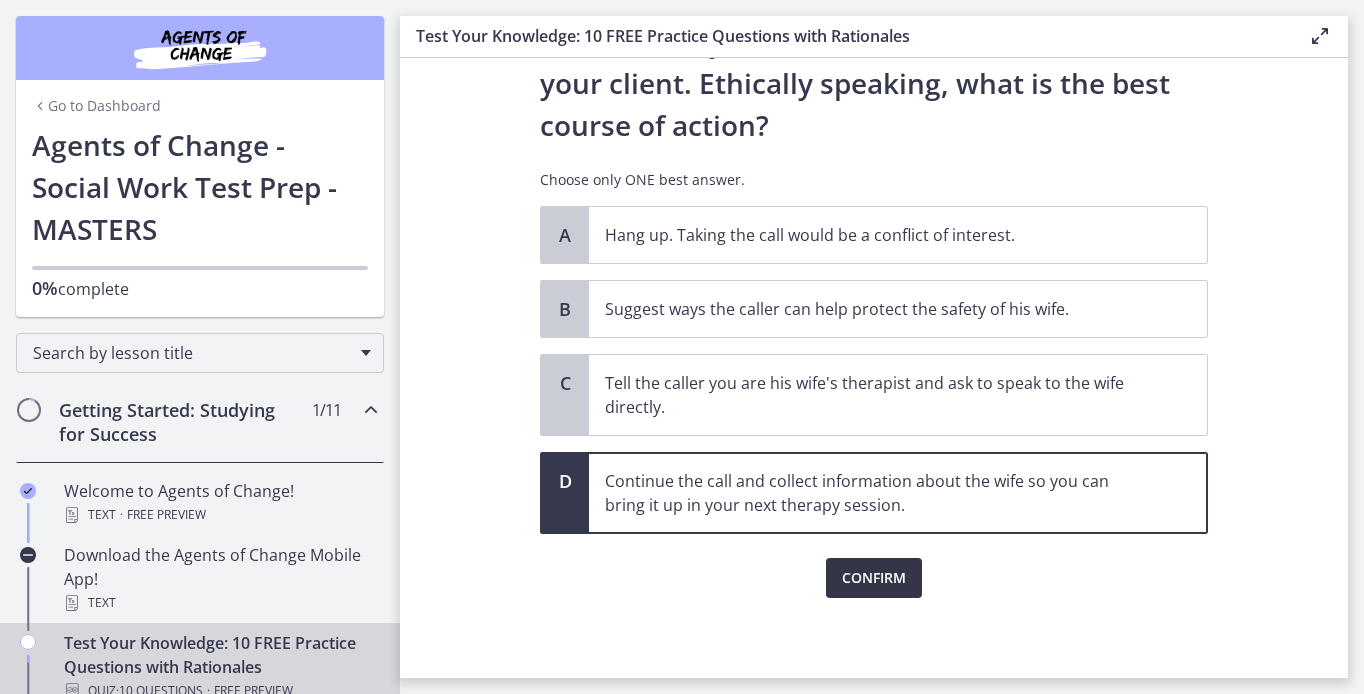 click on "Confirm" at bounding box center (874, 578) 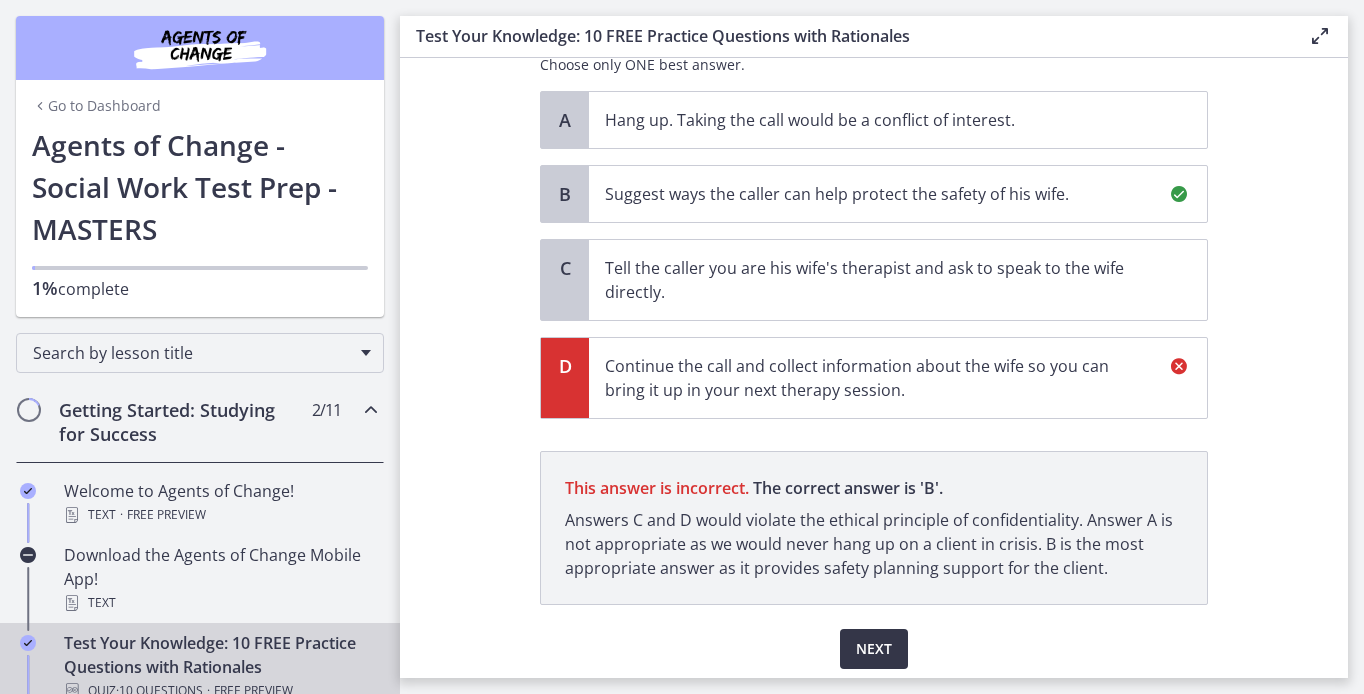 scroll, scrollTop: 423, scrollLeft: 0, axis: vertical 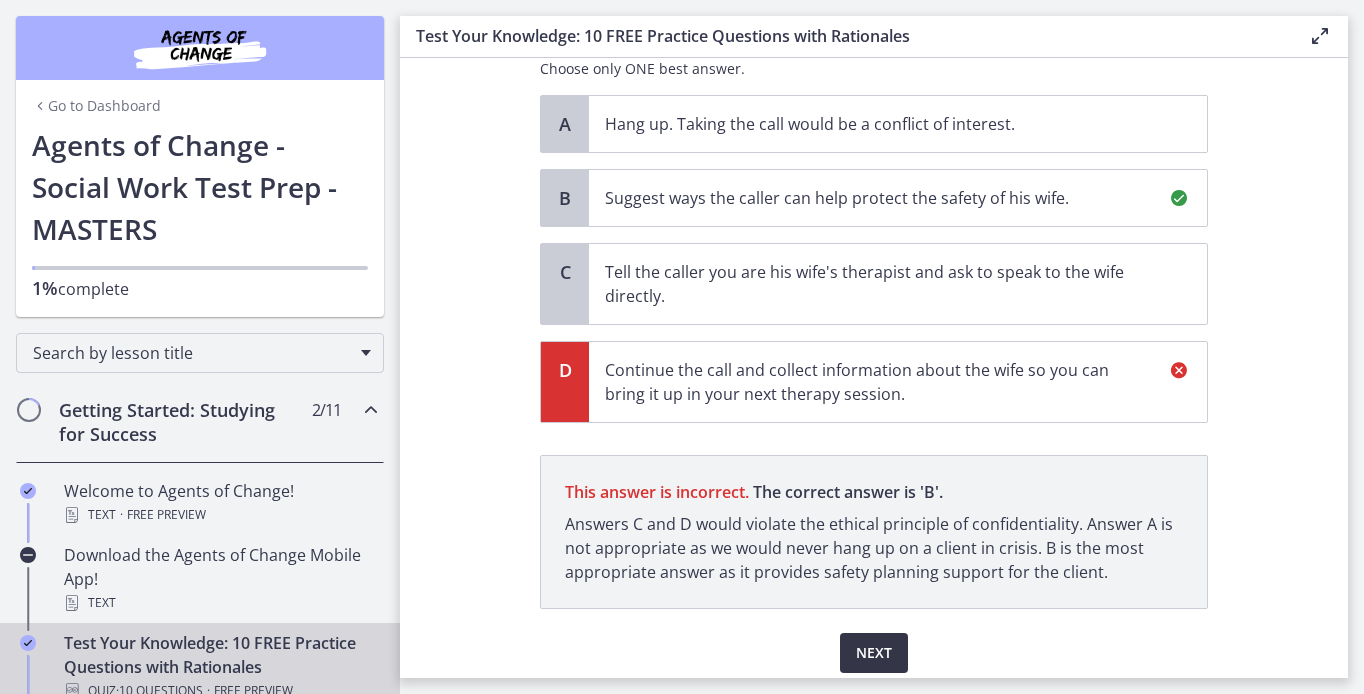 click on "Next" at bounding box center (874, 653) 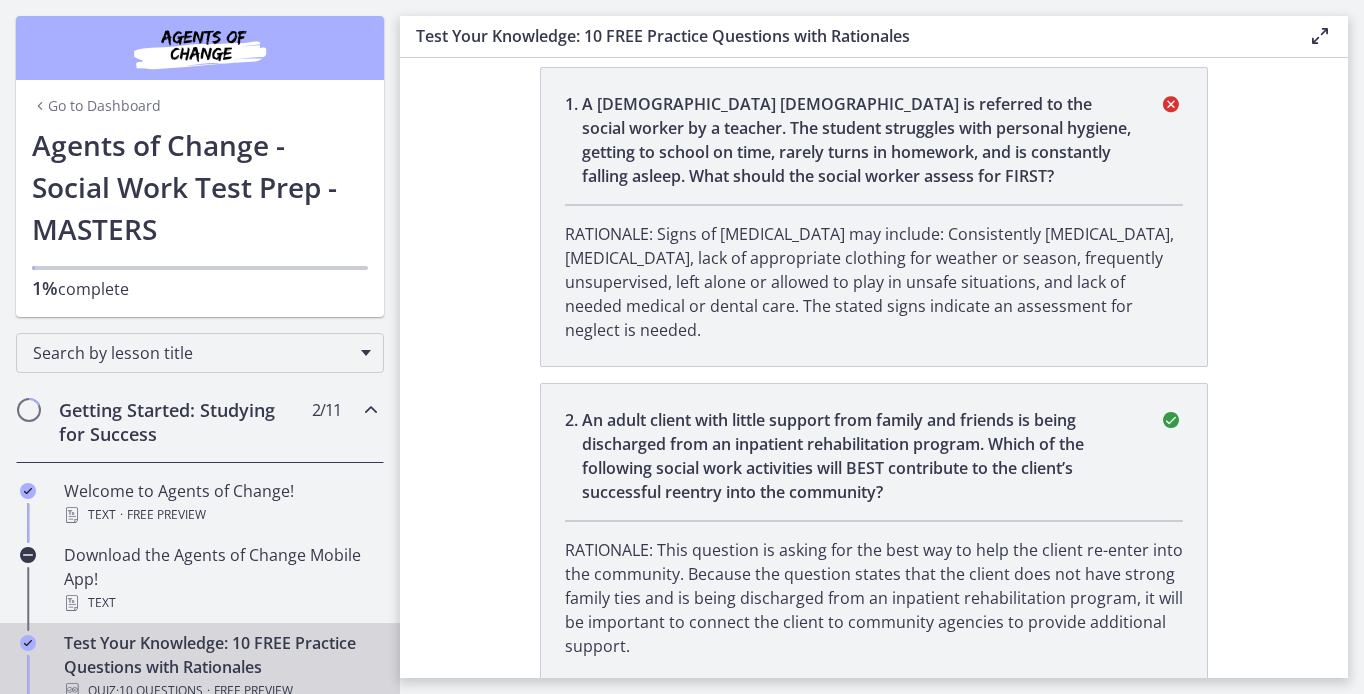 scroll, scrollTop: 0, scrollLeft: 0, axis: both 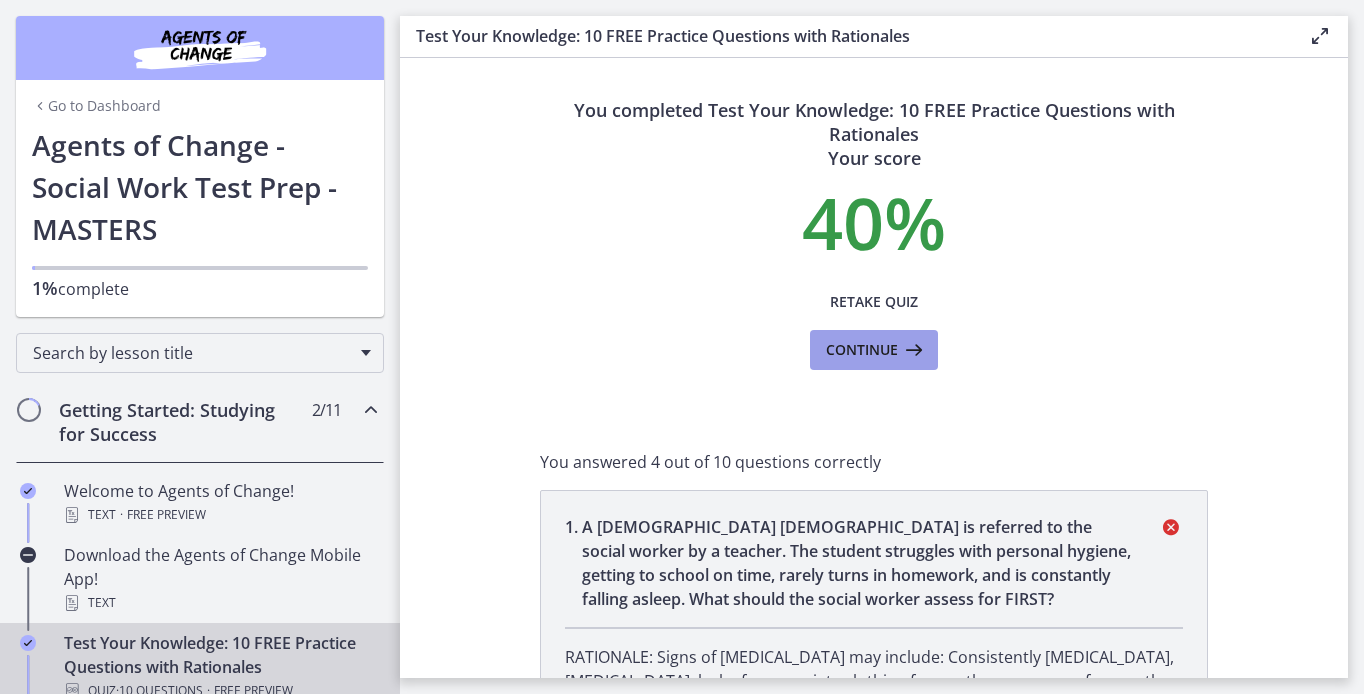 click at bounding box center (912, 350) 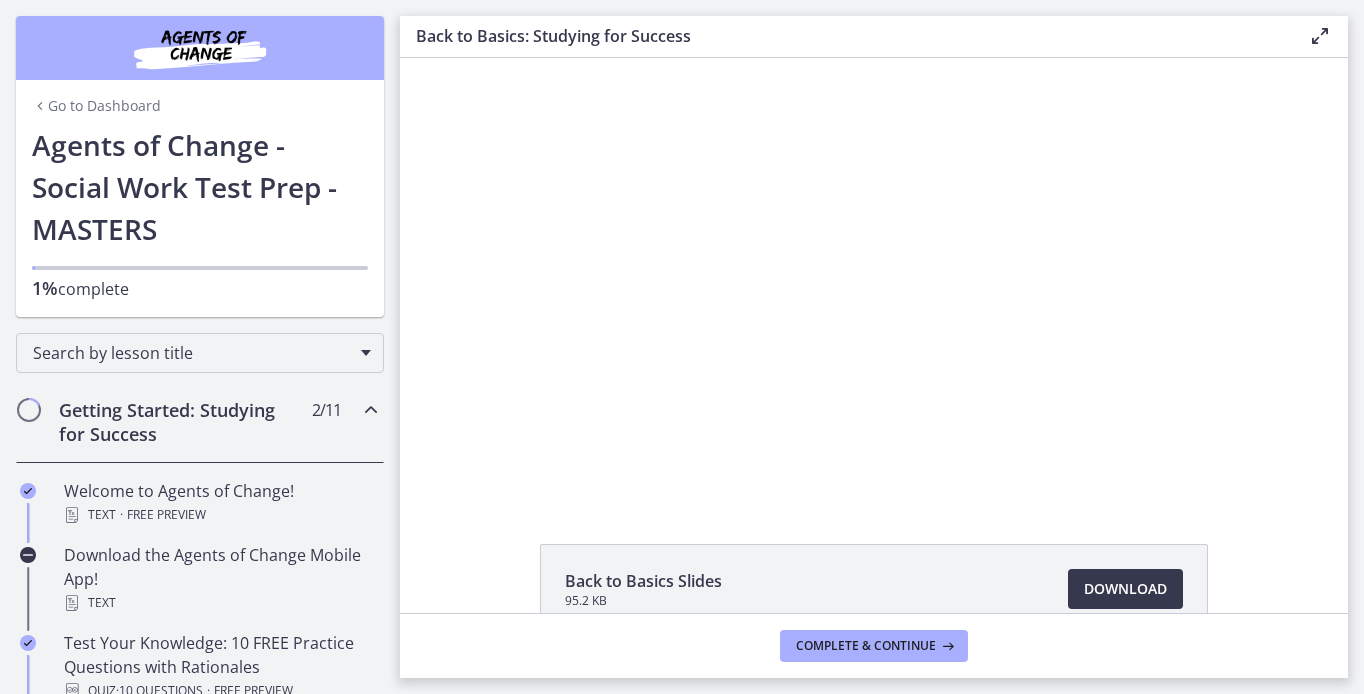 scroll, scrollTop: 0, scrollLeft: 0, axis: both 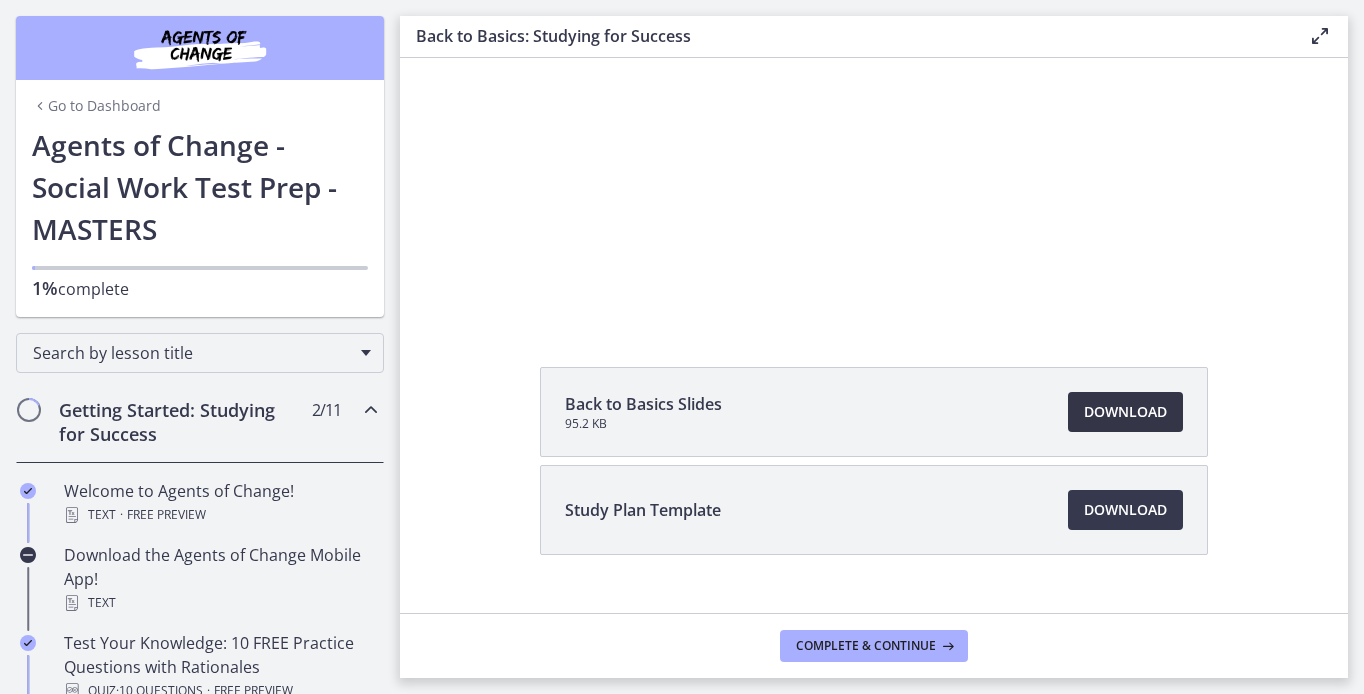 click on "Download
Opens in a new window" at bounding box center [1125, 412] 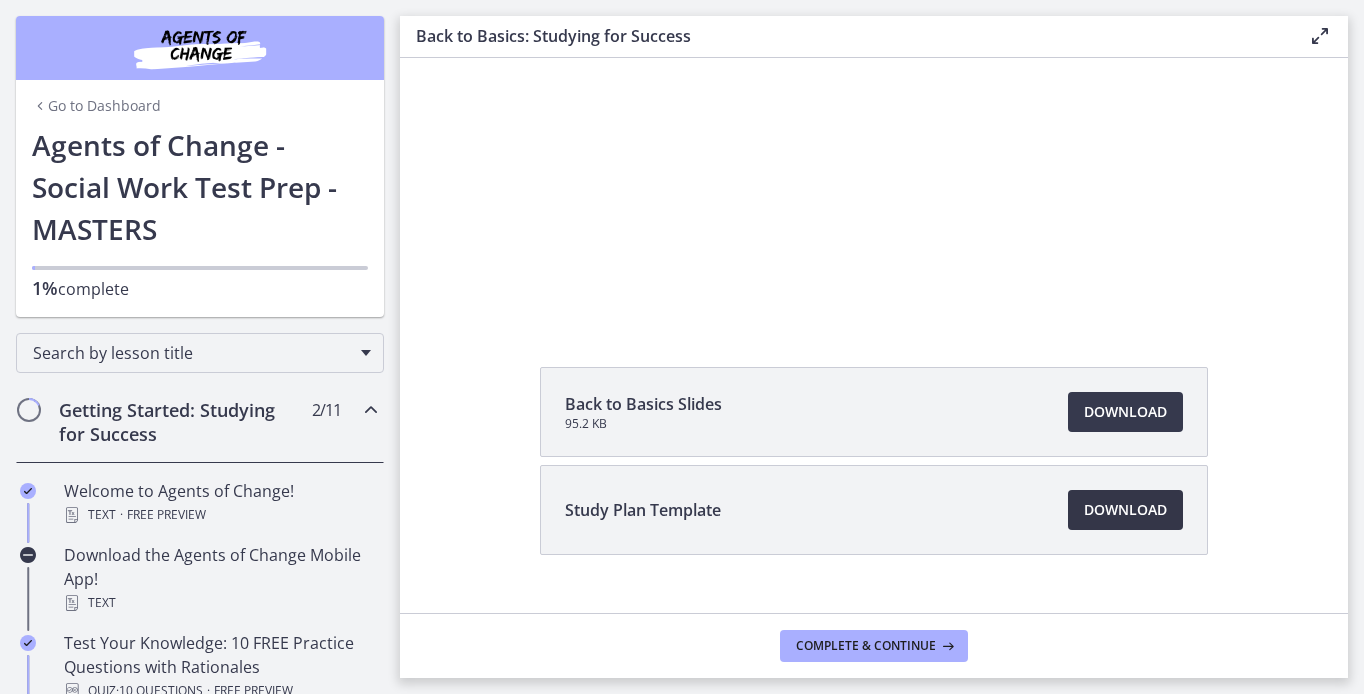 click on "Download
Opens in a new window" at bounding box center [1125, 510] 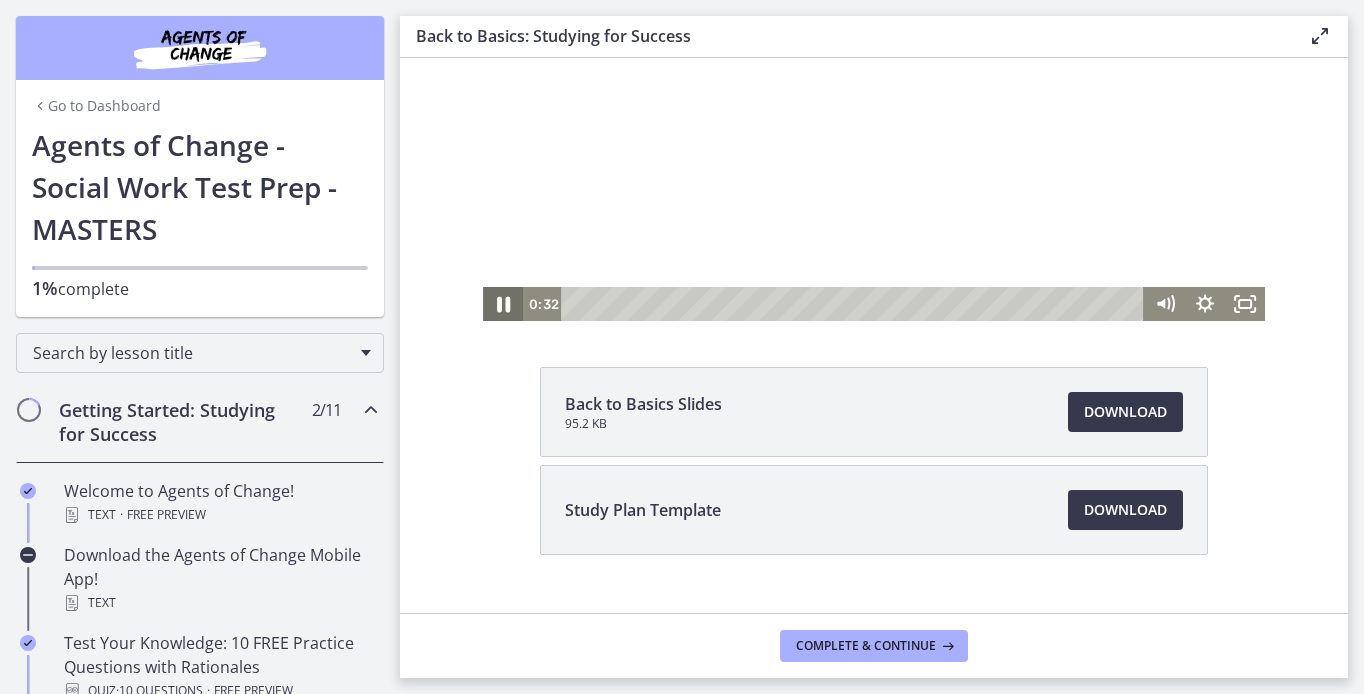 click 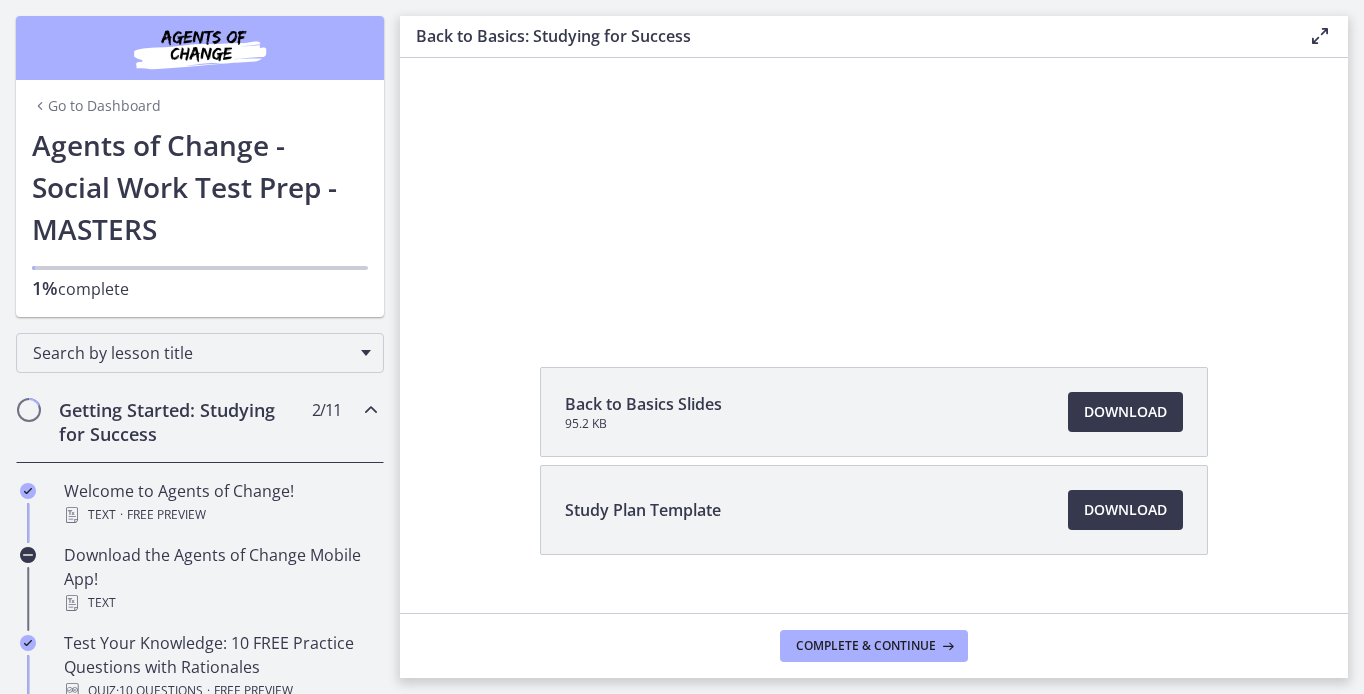 scroll, scrollTop: 215, scrollLeft: 0, axis: vertical 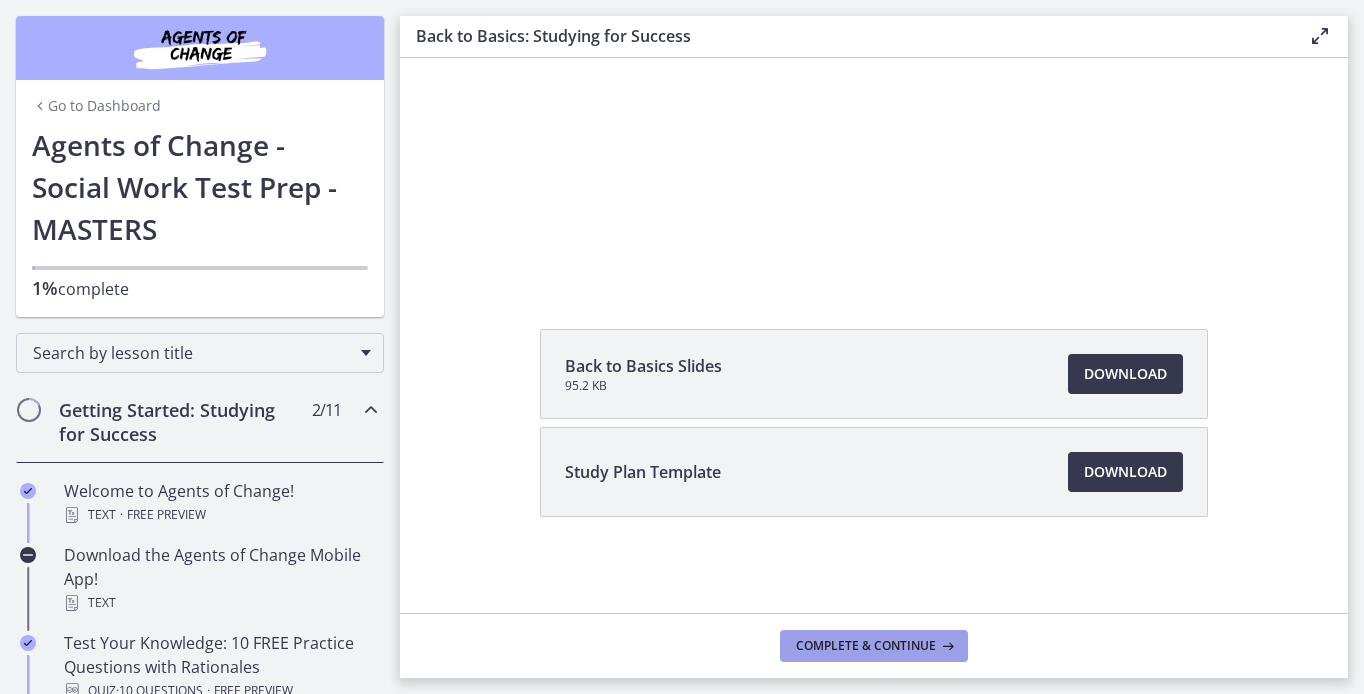 click on "Complete & continue" at bounding box center (866, 646) 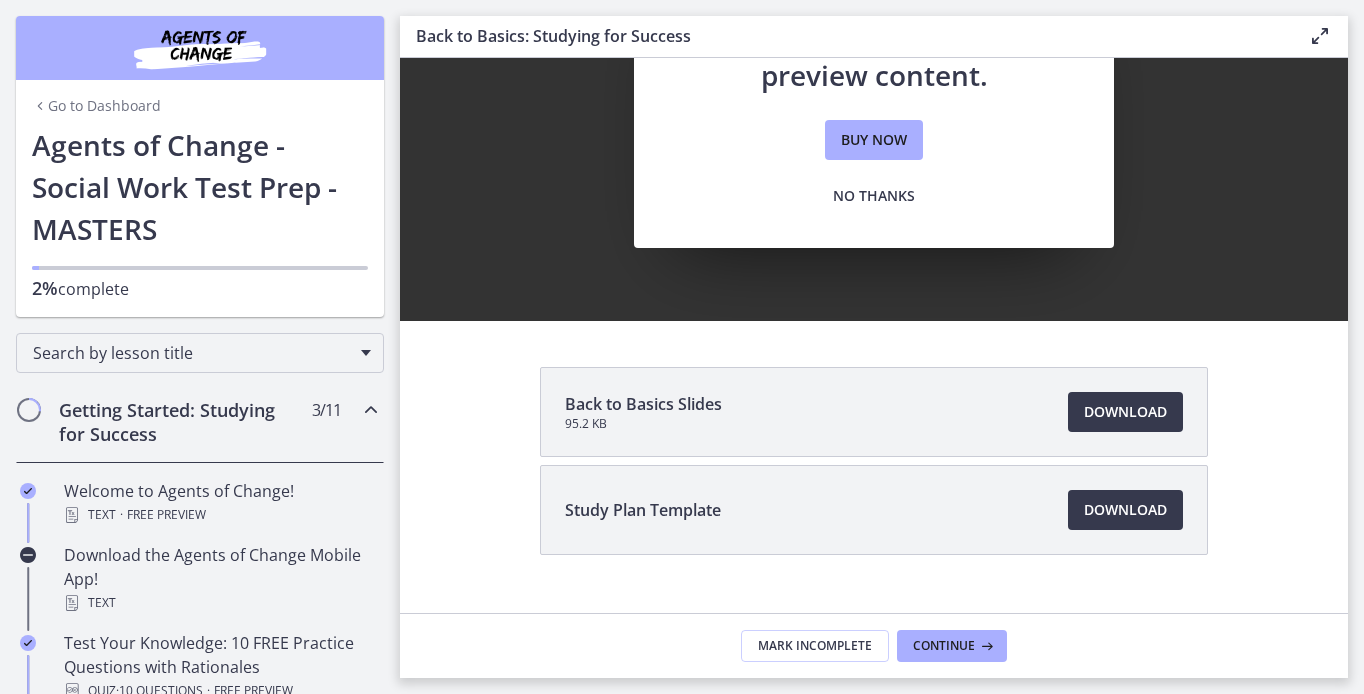 scroll, scrollTop: 215, scrollLeft: 0, axis: vertical 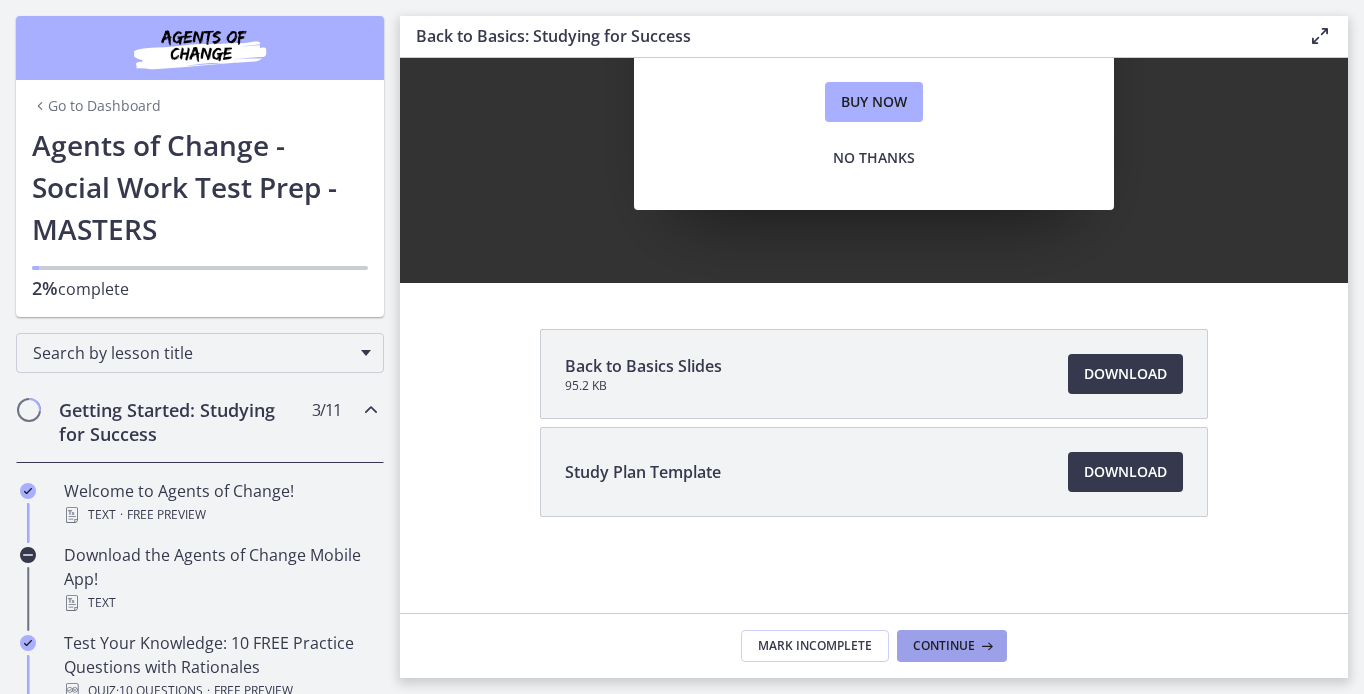 click on "Continue" at bounding box center (944, 646) 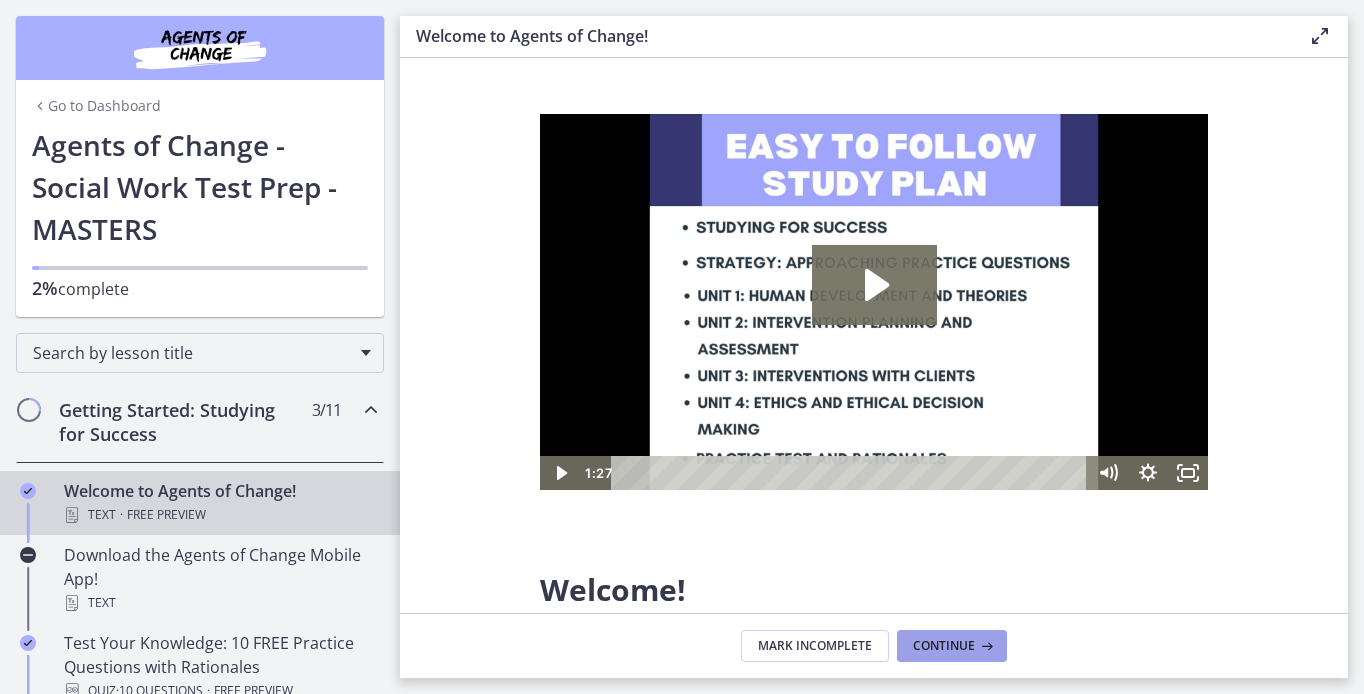 scroll, scrollTop: 0, scrollLeft: 0, axis: both 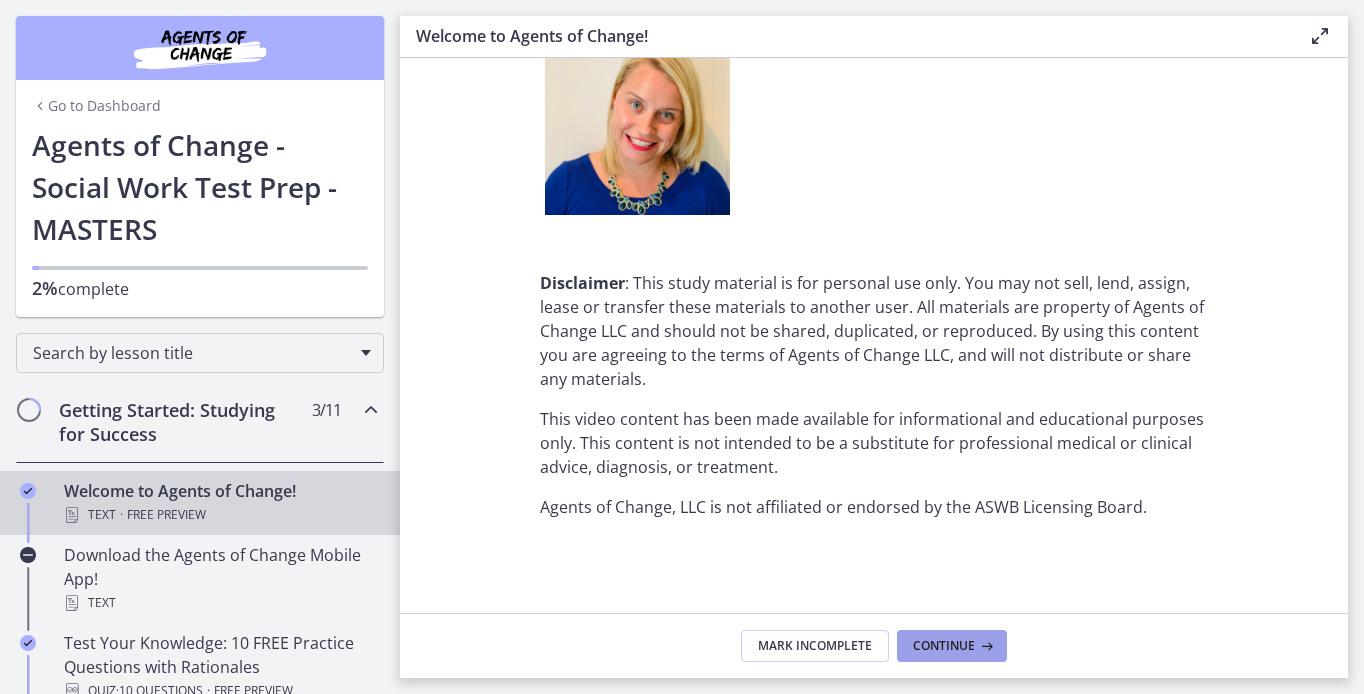 click on "Continue" at bounding box center [944, 646] 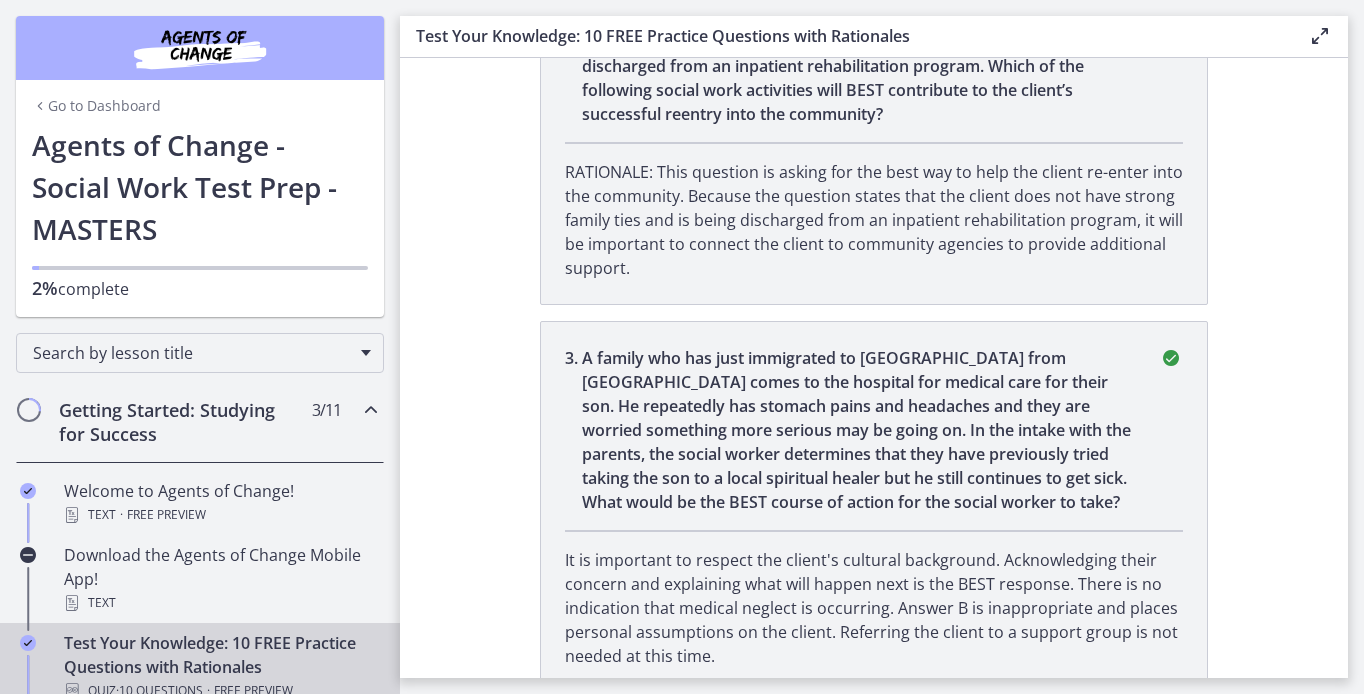 scroll, scrollTop: 0, scrollLeft: 0, axis: both 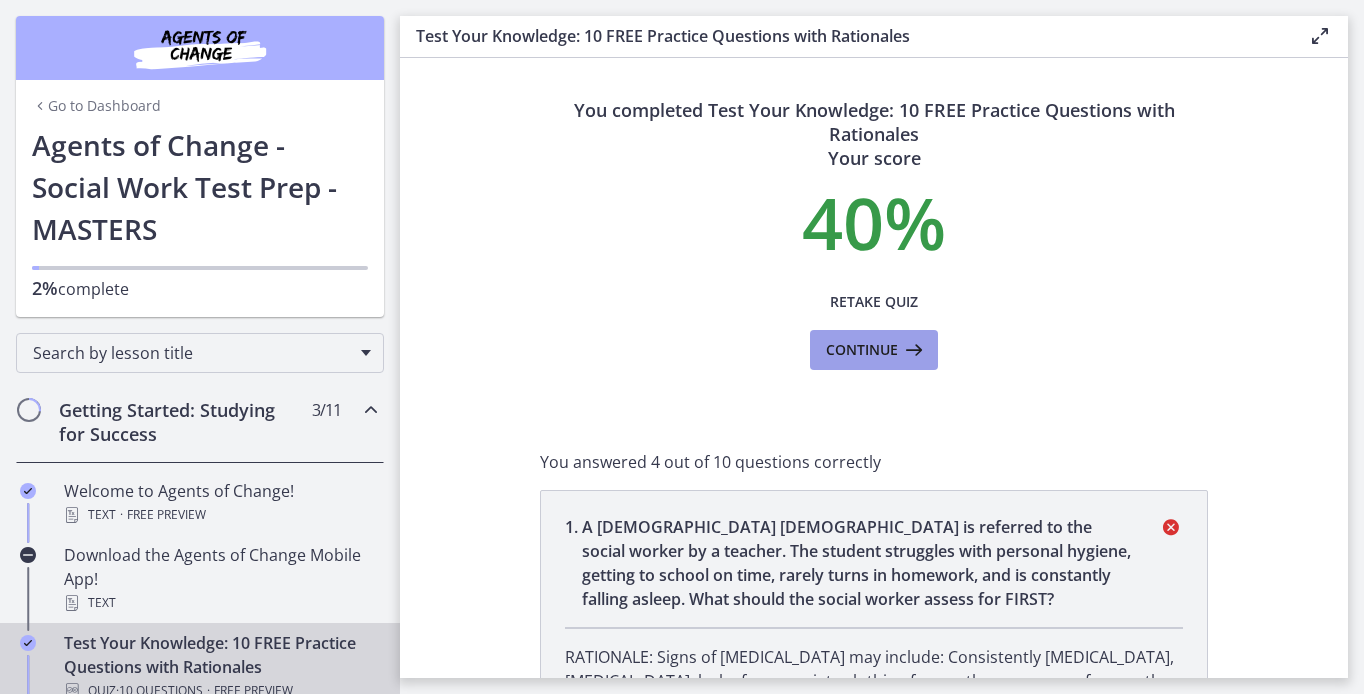 click on "Continue" at bounding box center [862, 350] 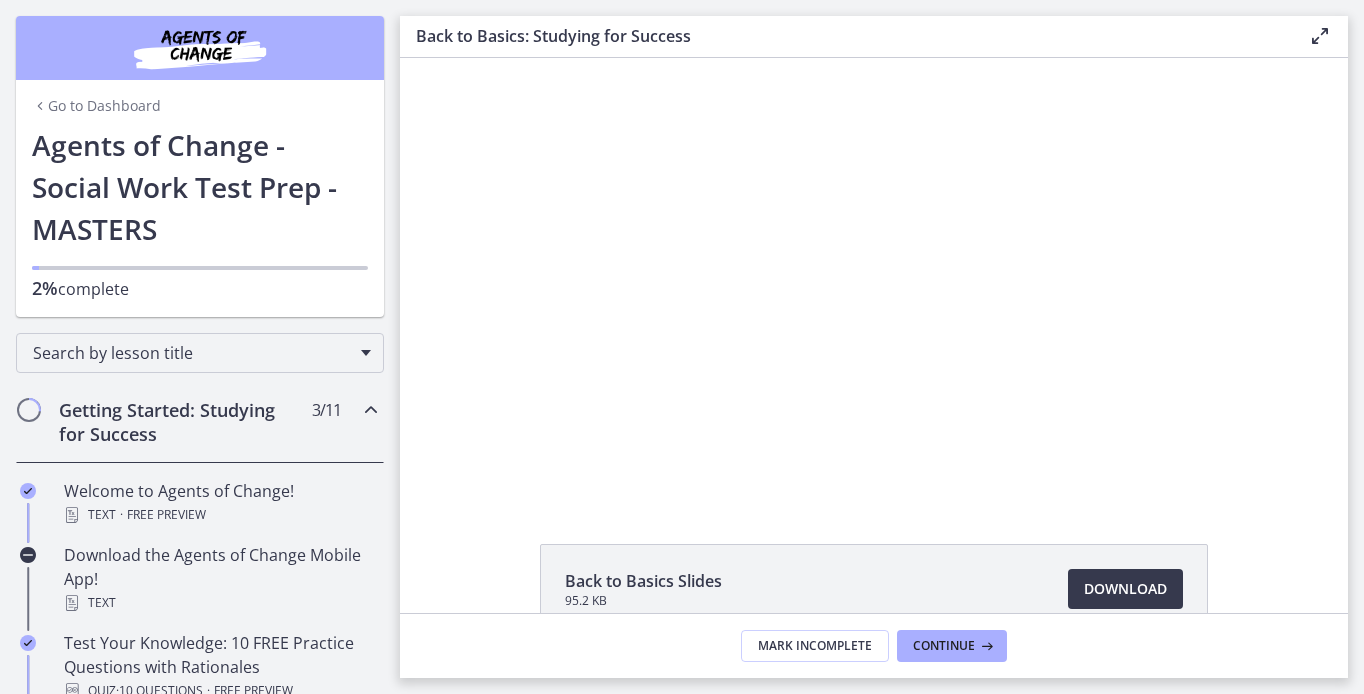 scroll, scrollTop: 0, scrollLeft: 0, axis: both 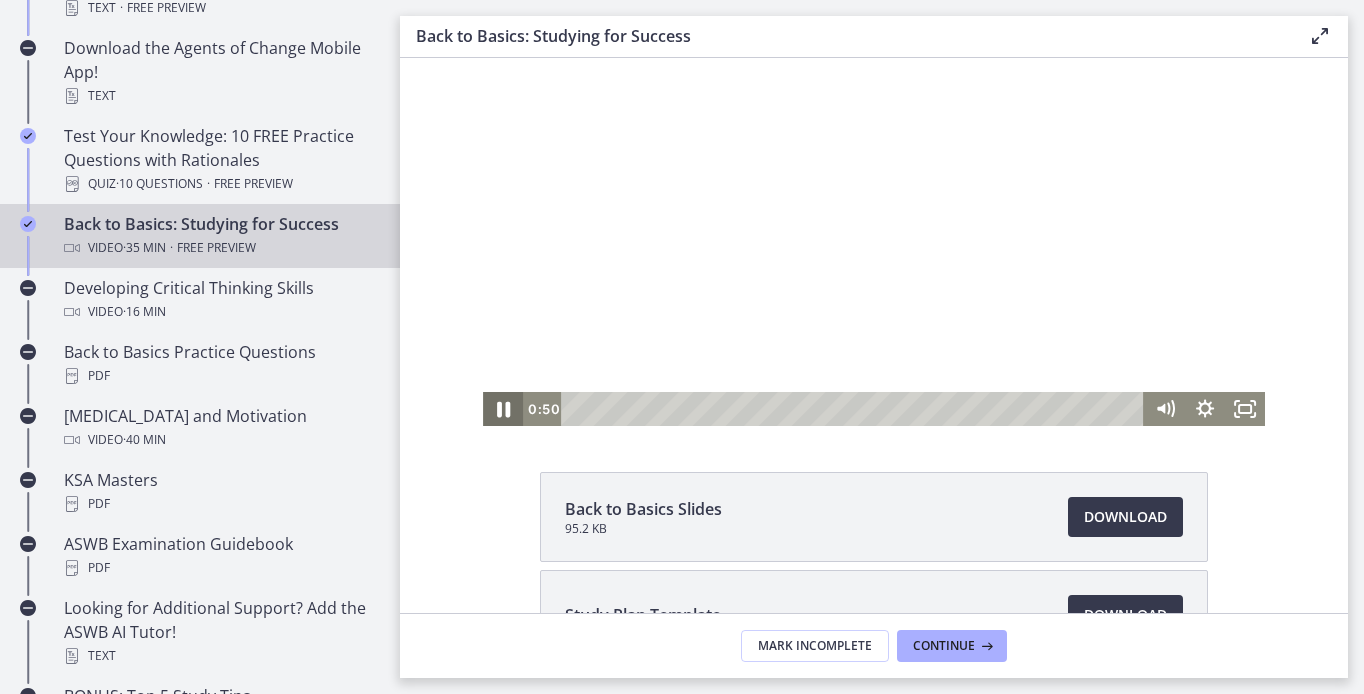 click 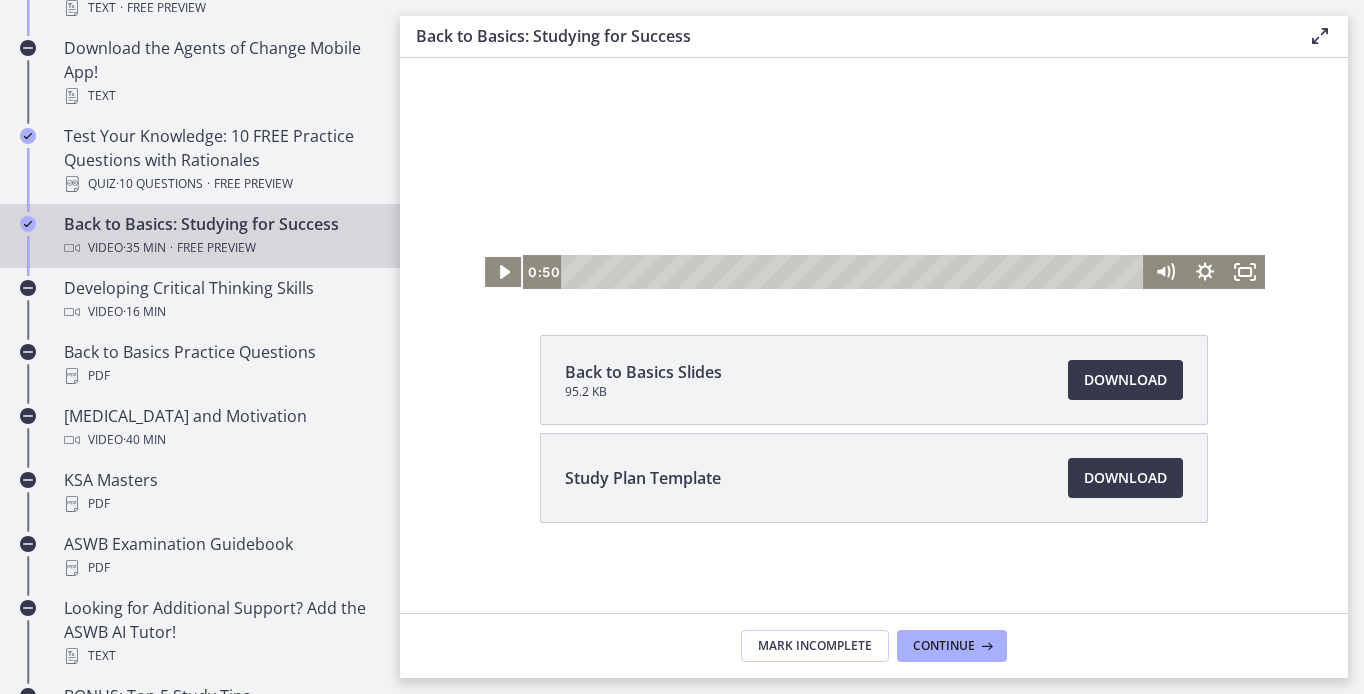 scroll, scrollTop: 215, scrollLeft: 0, axis: vertical 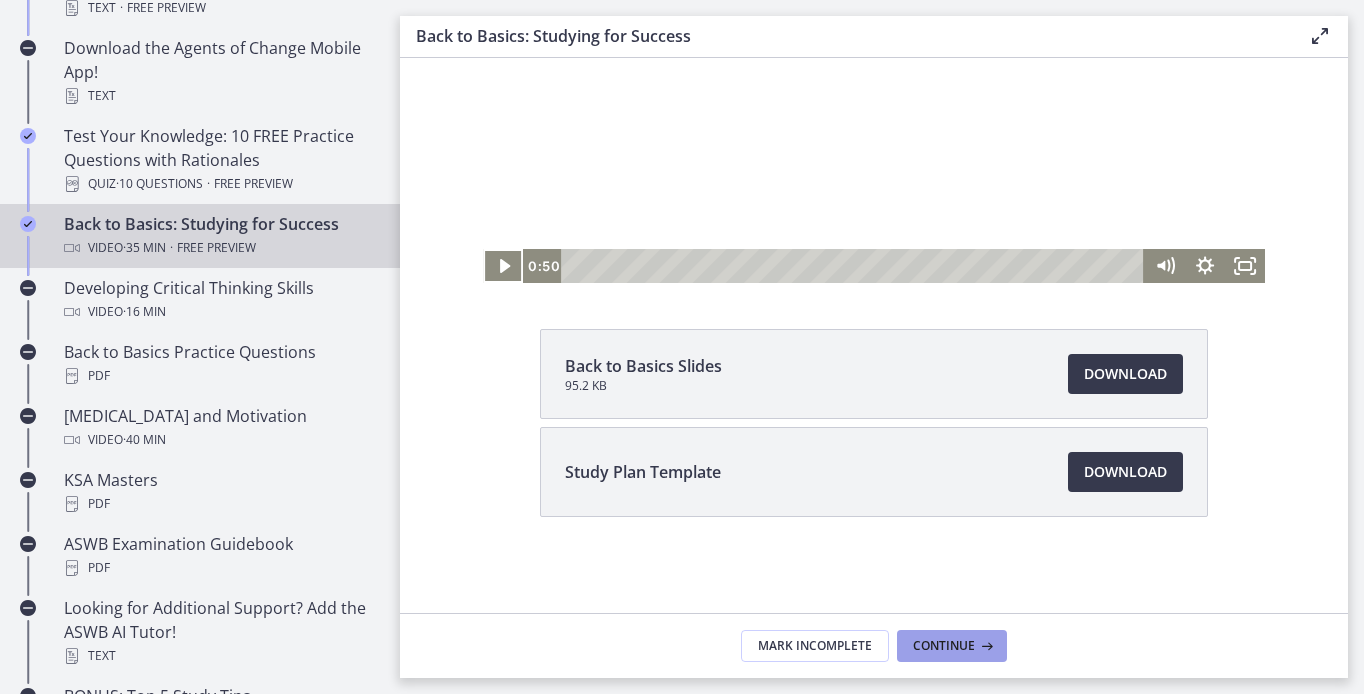 click on "Continue" at bounding box center [944, 646] 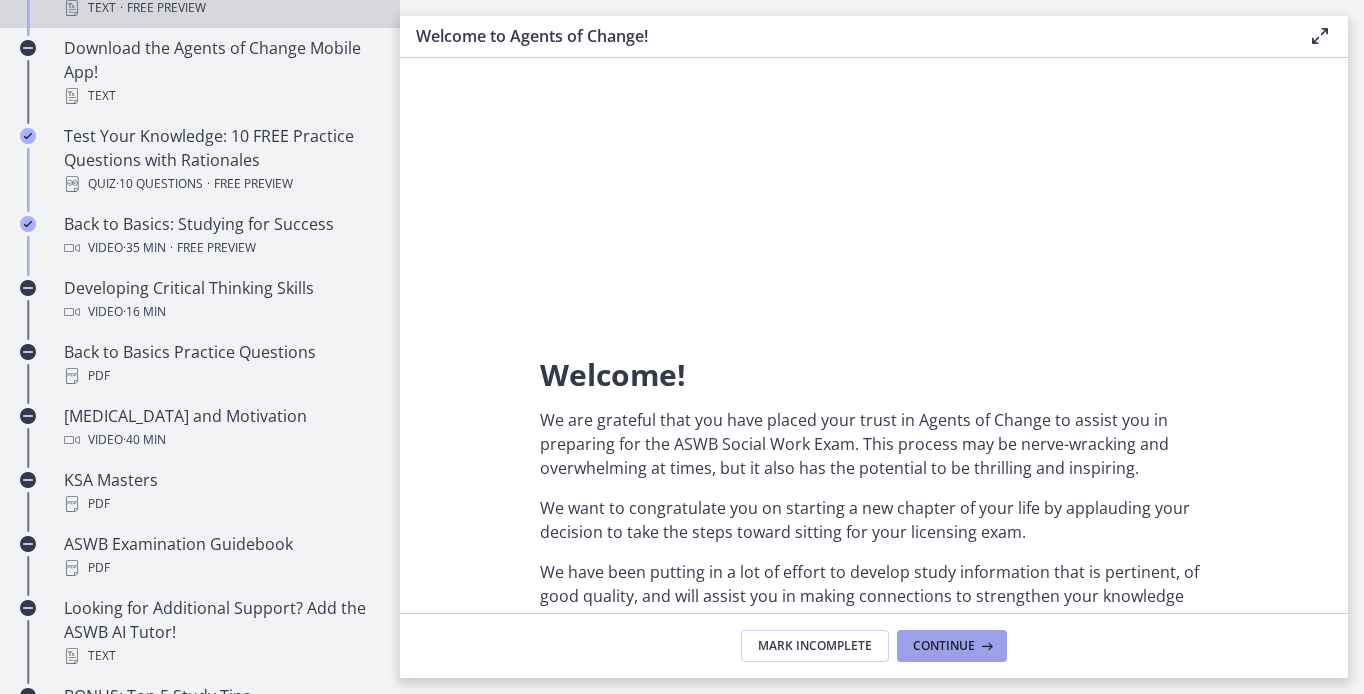 scroll, scrollTop: 0, scrollLeft: 0, axis: both 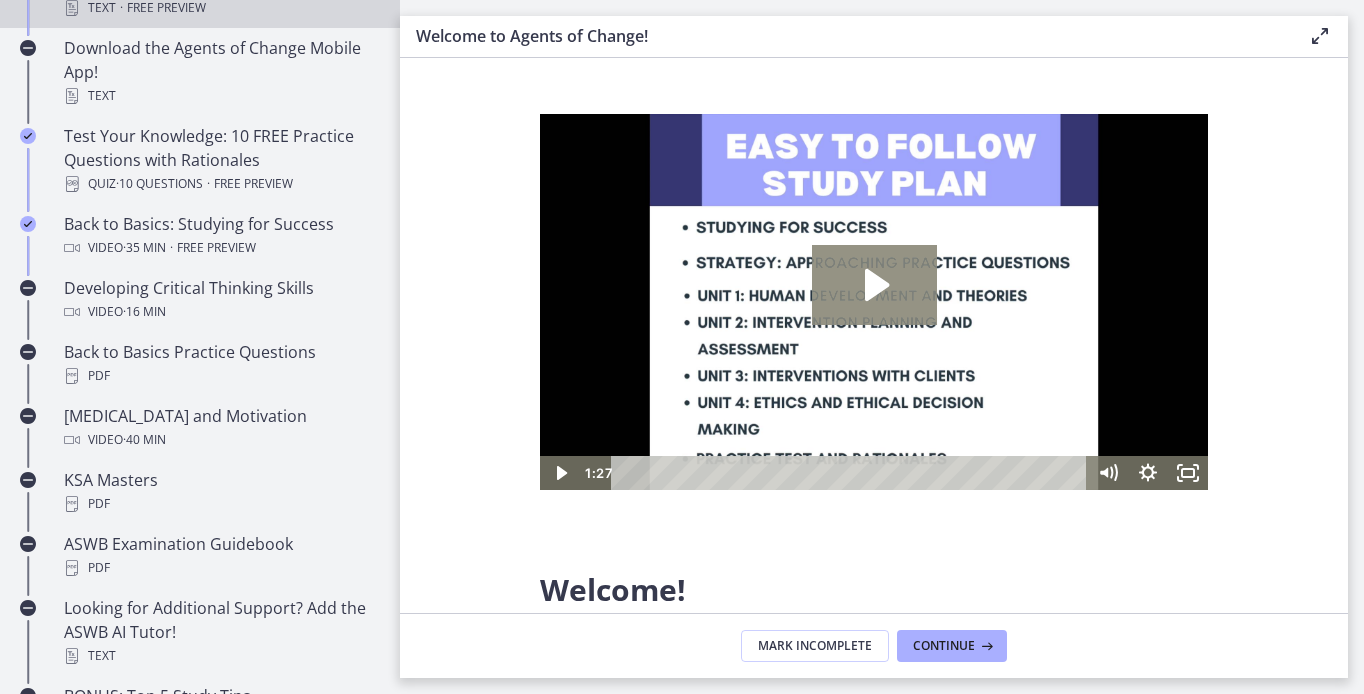 click 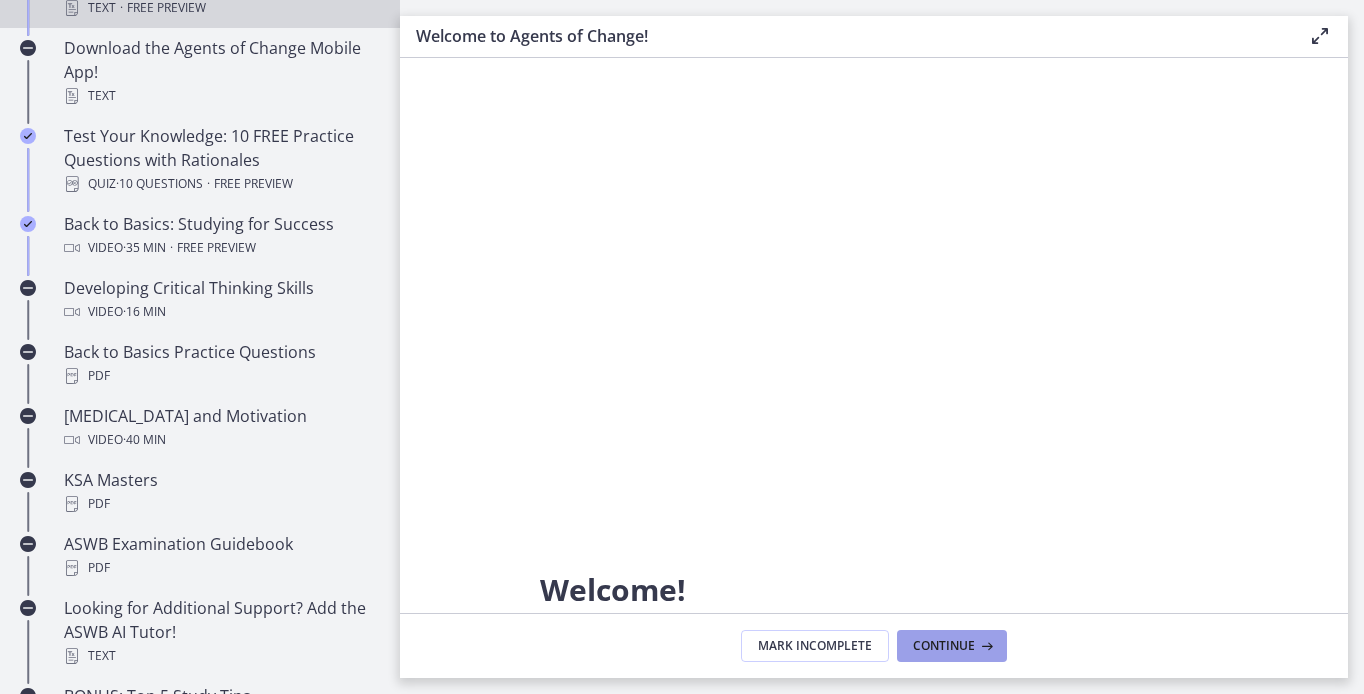 click on "Continue" at bounding box center (944, 646) 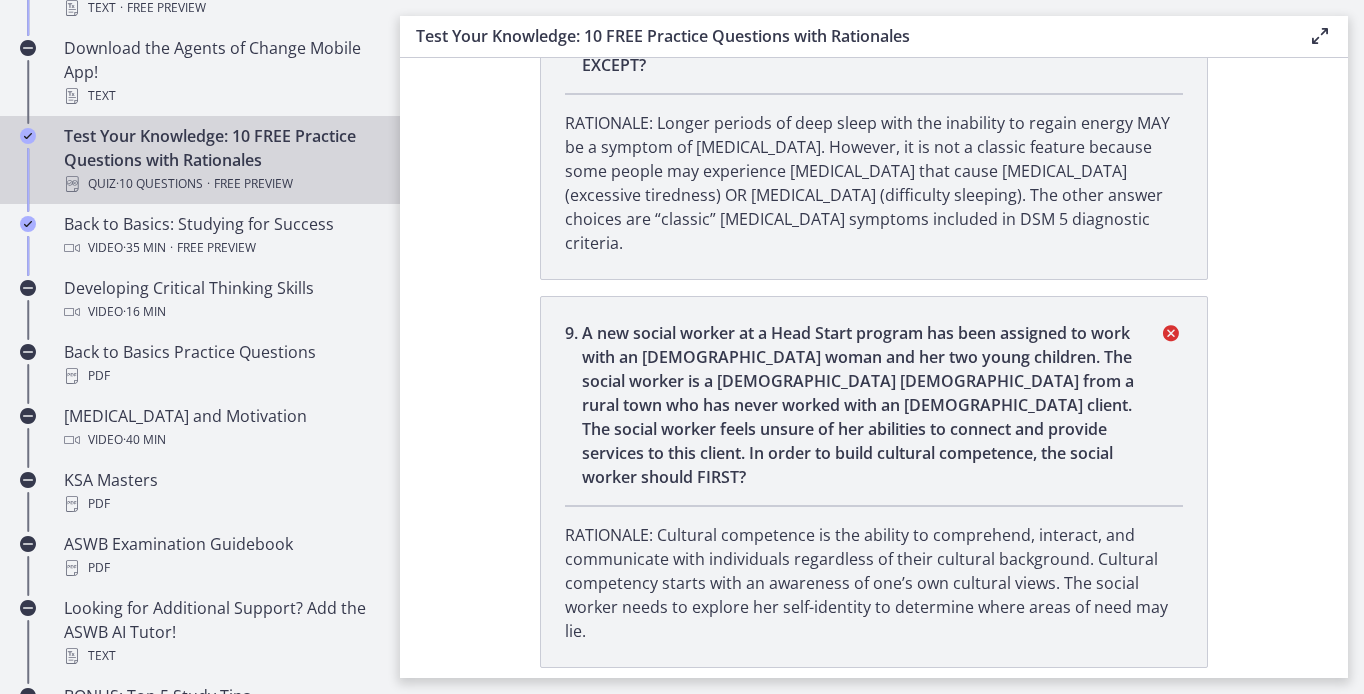 scroll, scrollTop: 2964, scrollLeft: 0, axis: vertical 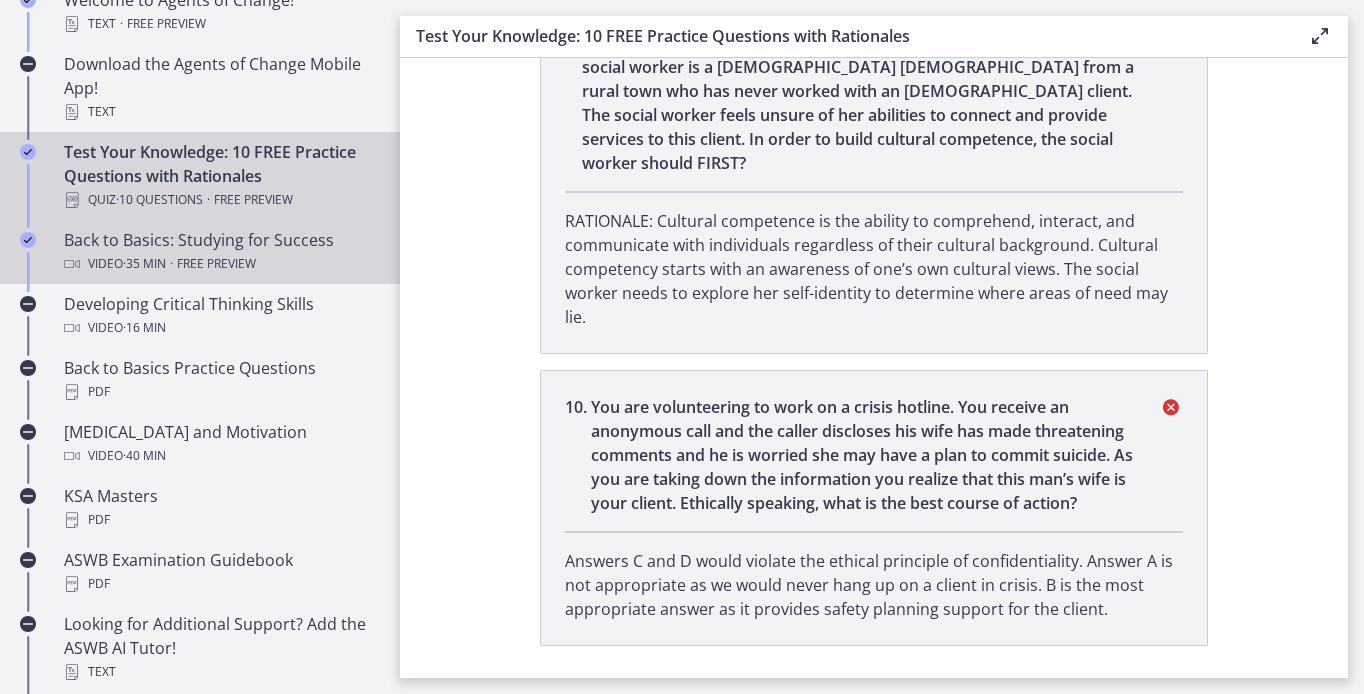 click on "Free preview" at bounding box center [216, 264] 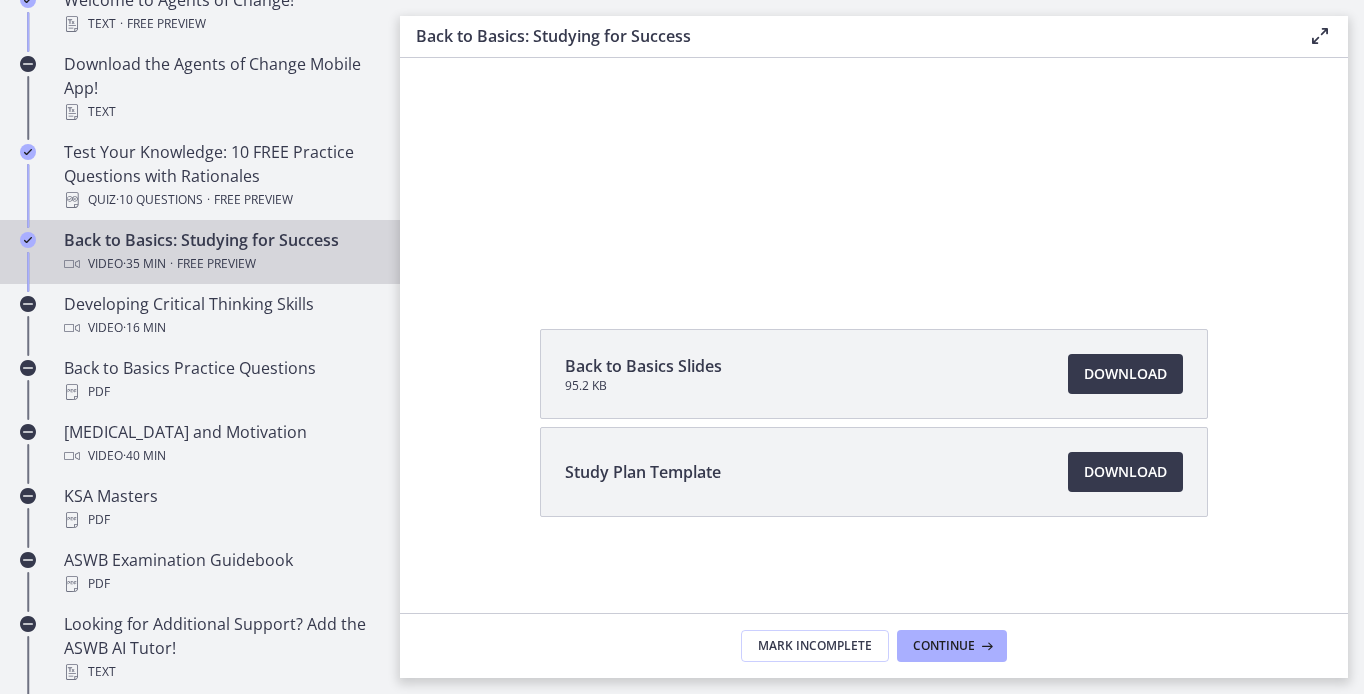 scroll, scrollTop: 0, scrollLeft: 0, axis: both 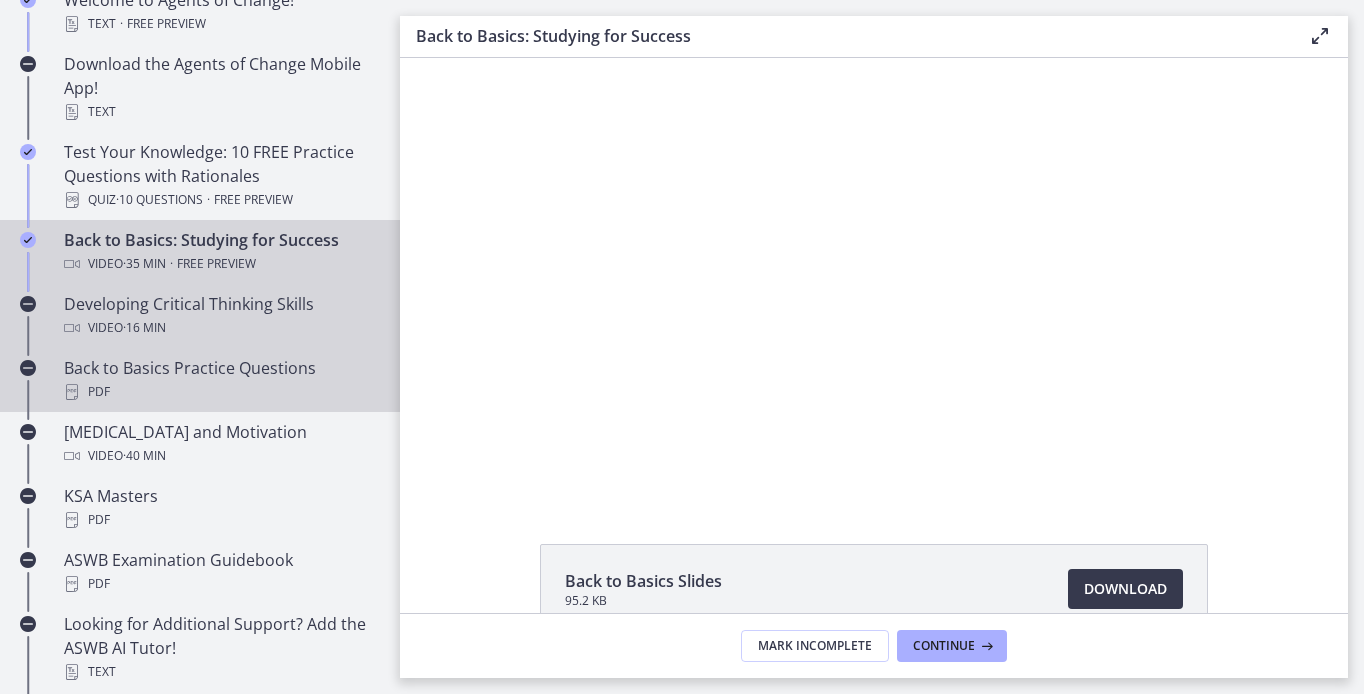 drag, startPoint x: 212, startPoint y: 316, endPoint x: 204, endPoint y: 386, distance: 70.45566 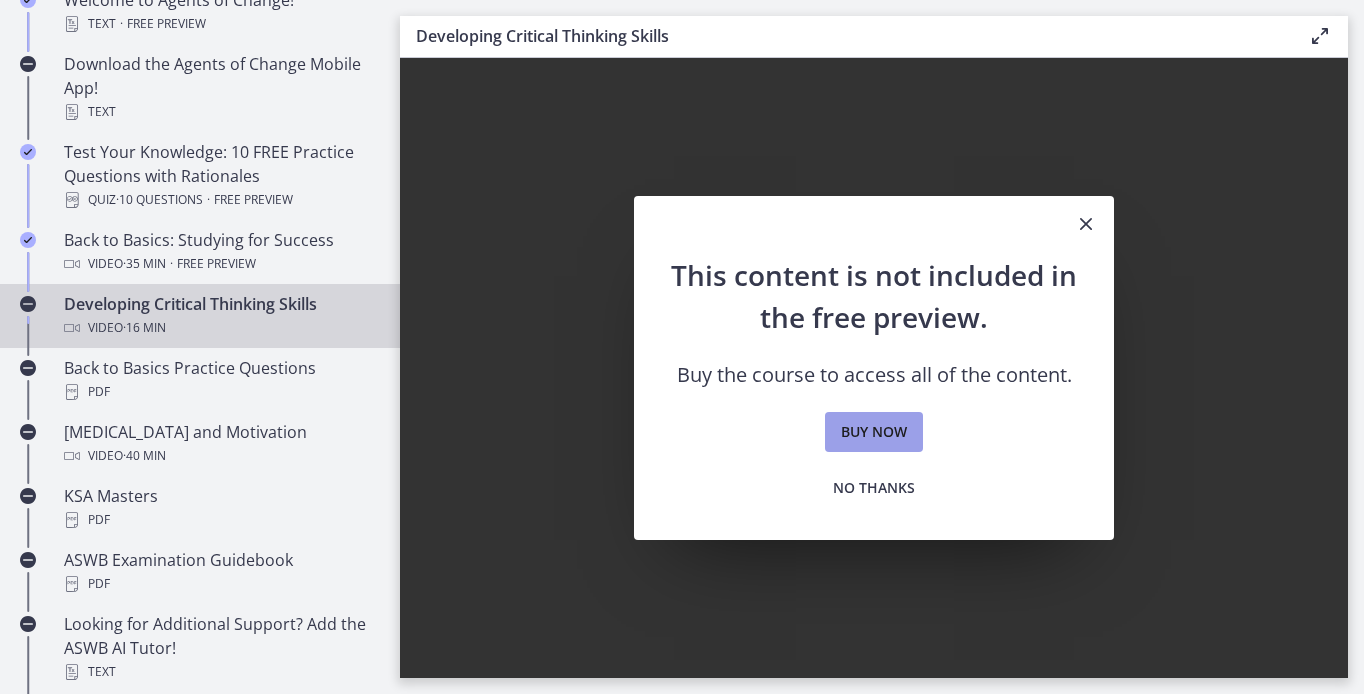 click on "Buy now" at bounding box center [874, 432] 